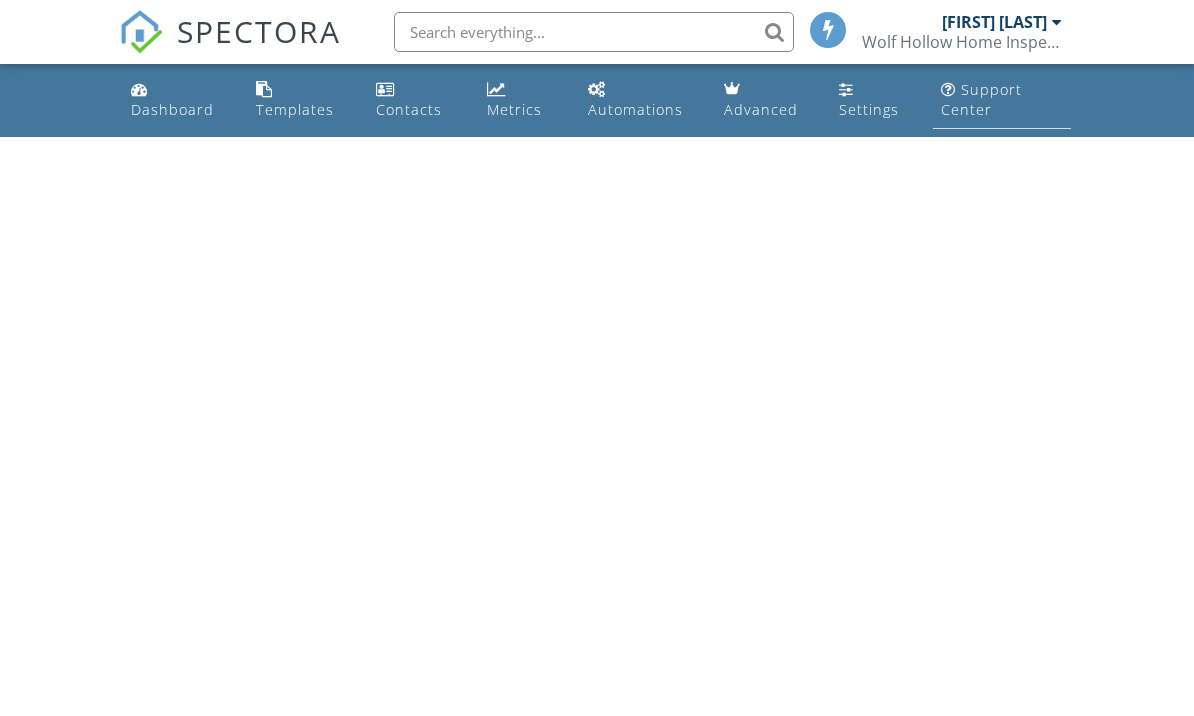 scroll, scrollTop: 0, scrollLeft: 0, axis: both 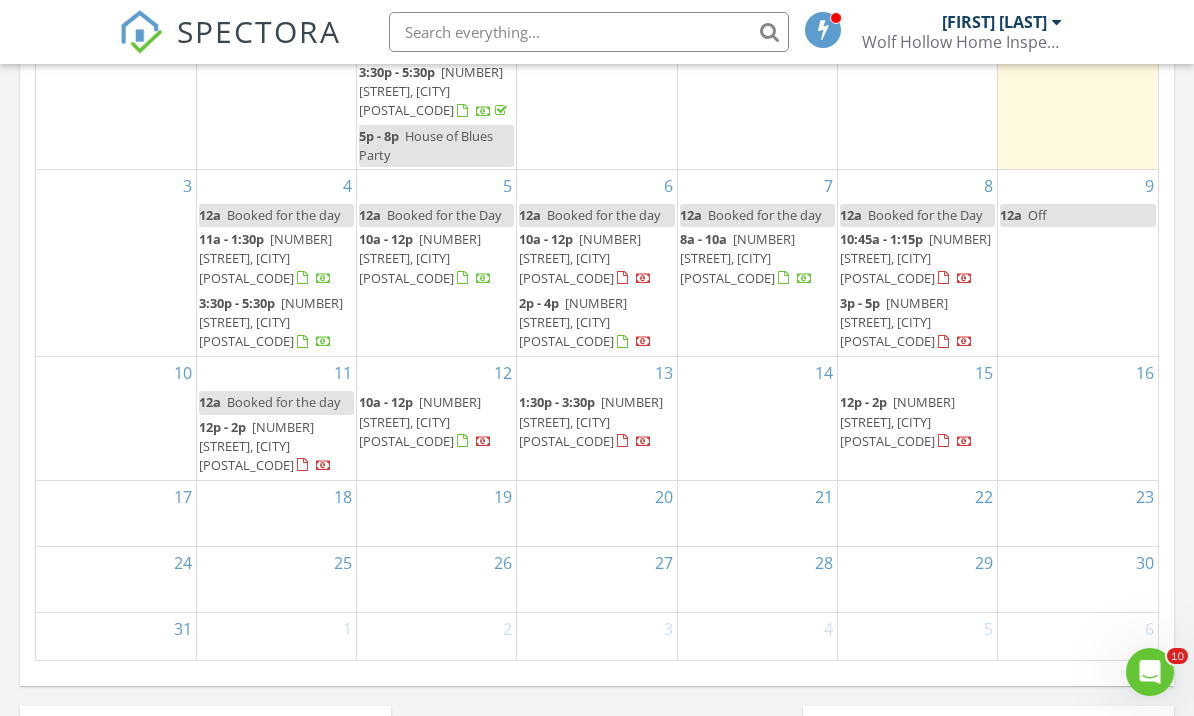 click on "Today
Alyssa Hackett
12:00 am
Off
Alyssa Hackett
New Inspection     New Quote         Map               + − Leaflet  |  © MapTiler   © OpenStreetMap contributors     In Progress
Alyssa Hackett
No results found       Calendar                 August 2025 today list day week cal wk 4 wk month Sun Mon Tue Wed Thu Fri Sat 27 28
12a
Booked for the day
11a - 1:30p
527 Pawling Ave, Troy 12180
2:30p
17 Birch Hill Rd, Albany 12211
29
12a" at bounding box center (597, -4) 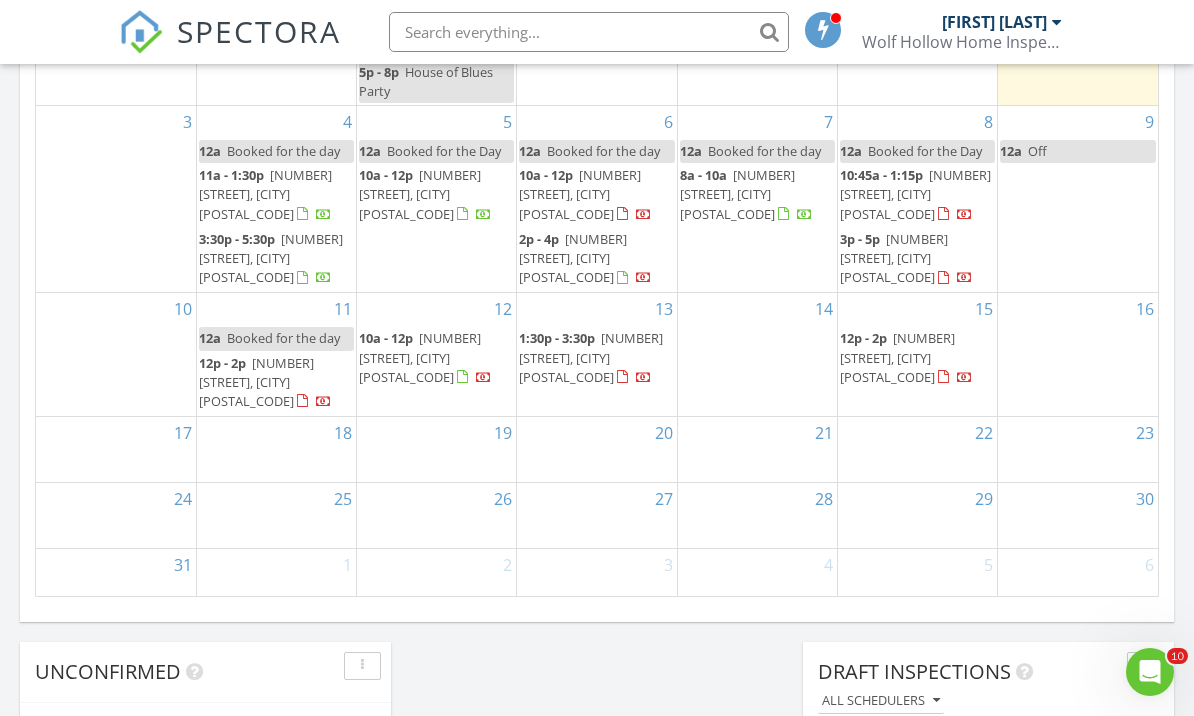 scroll, scrollTop: 1263, scrollLeft: 0, axis: vertical 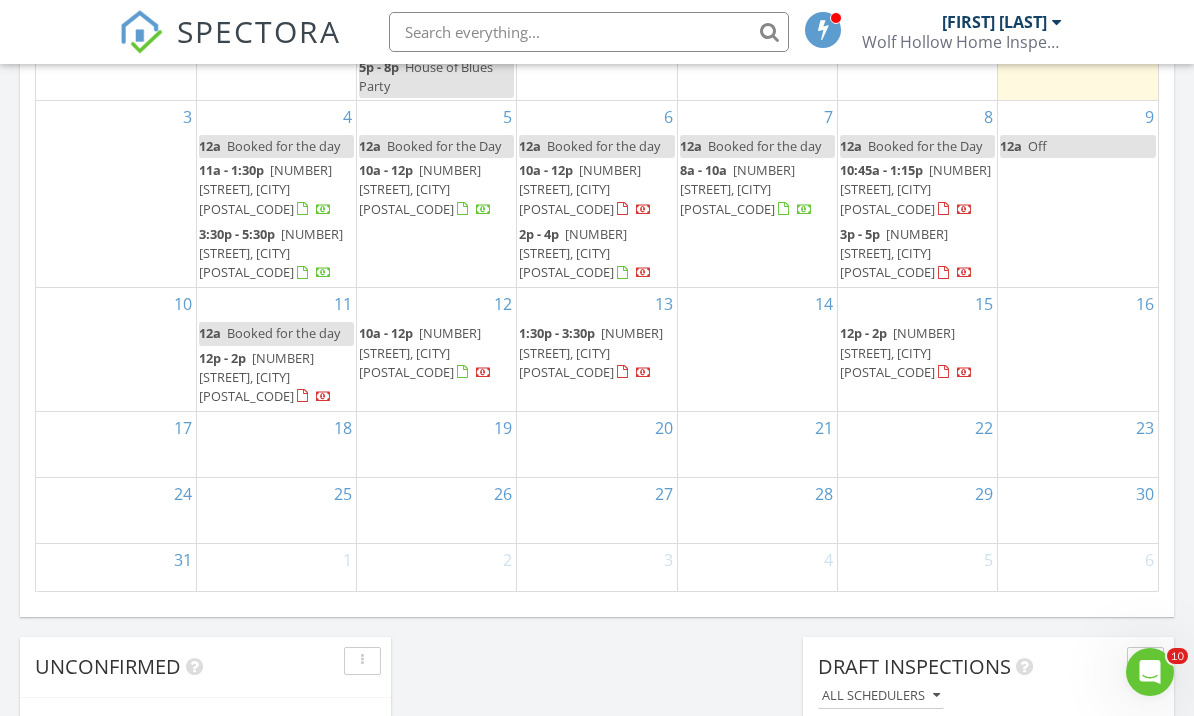 click on "Today
Alyssa Hackett
12:00 am
Off
Alyssa Hackett
New Inspection     New Quote         Map               + − Leaflet  |  © MapTiler   © OpenStreetMap contributors     In Progress
Alyssa Hackett
No results found       Calendar                 August 2025 today list day week cal wk 4 wk month Sun Mon Tue Wed Thu Fri Sat 27 28
12a
Booked for the day
11a - 1:30p
527 Pawling Ave, Troy 12180
2:30p
17 Birch Hill Rd, Albany 12211
29
12a" at bounding box center (597, -73) 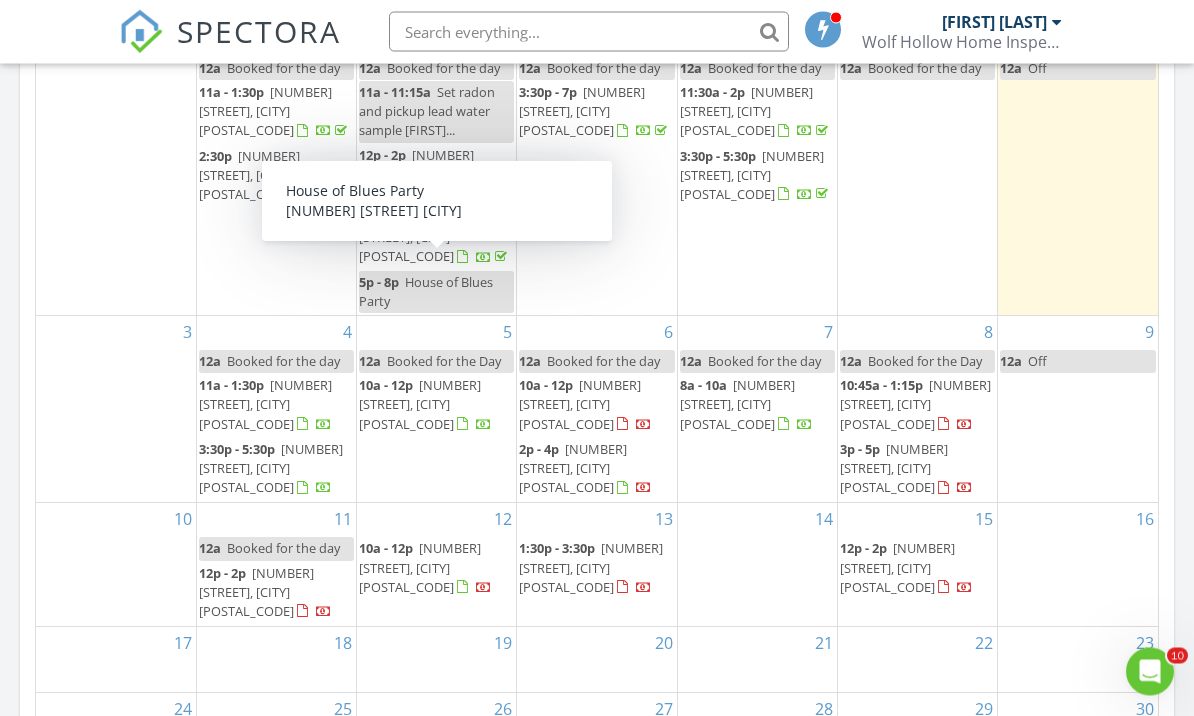 scroll, scrollTop: 1048, scrollLeft: 0, axis: vertical 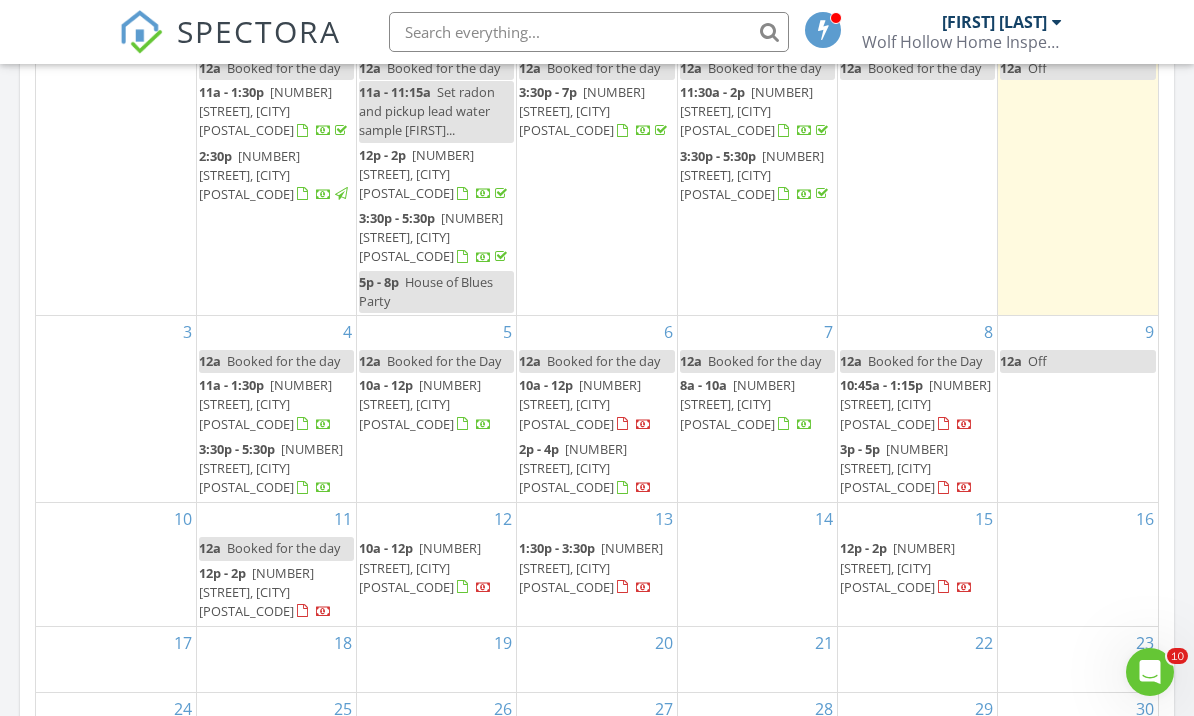 click on "7
12a
Booked for the day
8a - 10a
4 W Circular Ct, Saratoga Springs 12866" at bounding box center (757, 409) 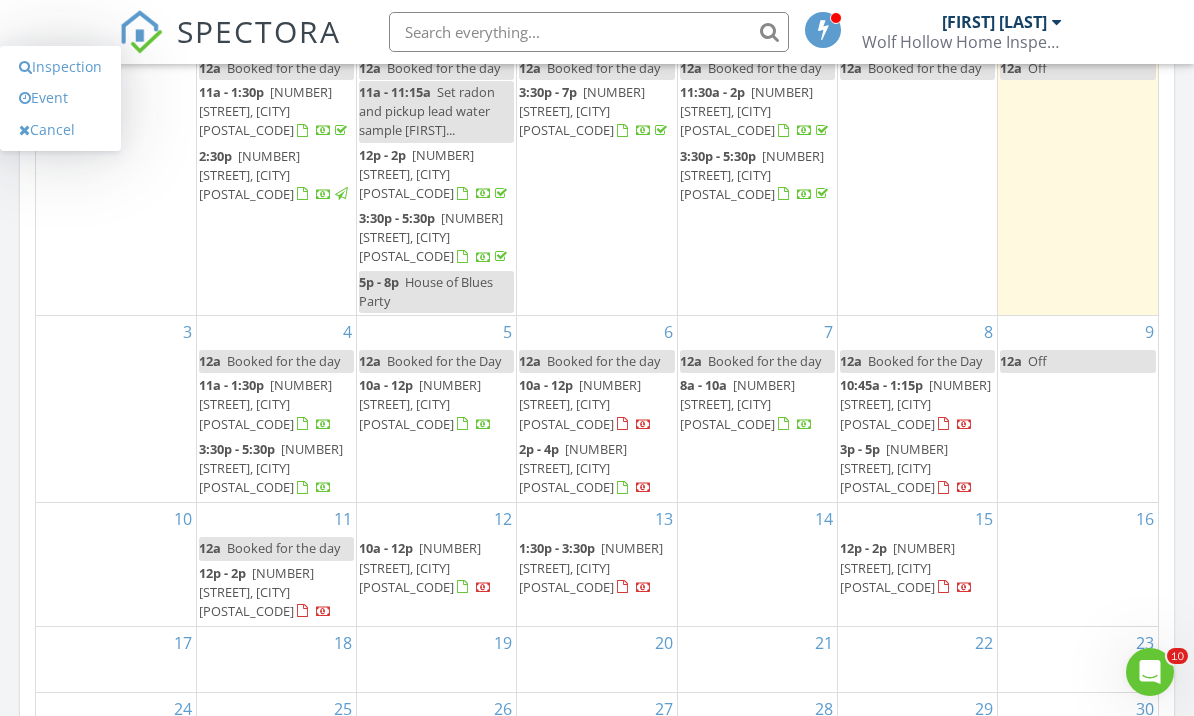 click on "7
12a
Booked for the day
8a - 10a
4 W Circular Ct, Saratoga Springs 12866" at bounding box center [757, 409] 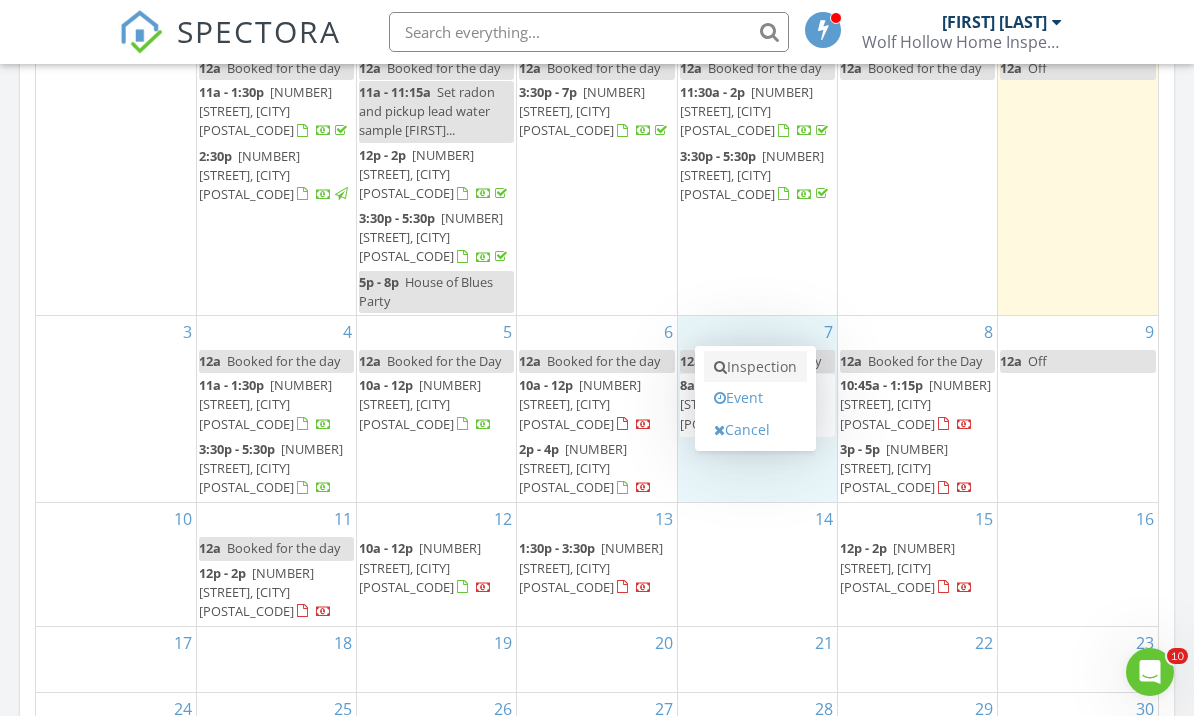 click on "Inspection" at bounding box center [755, 367] 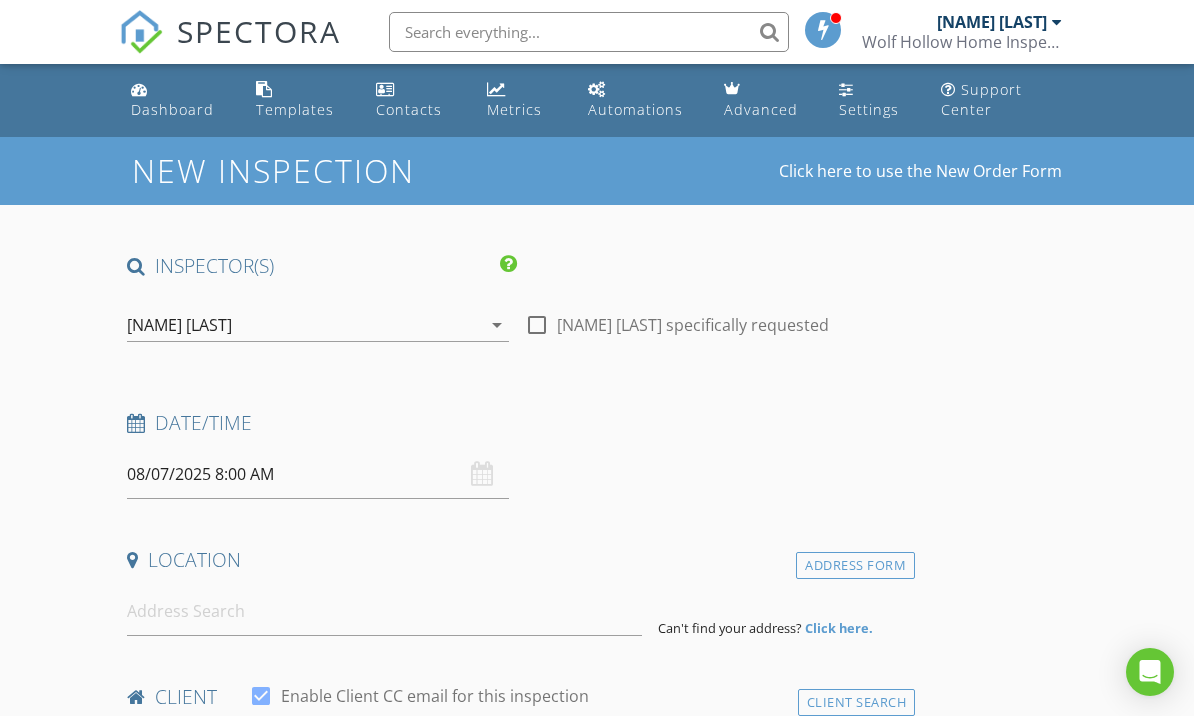 scroll, scrollTop: 0, scrollLeft: 0, axis: both 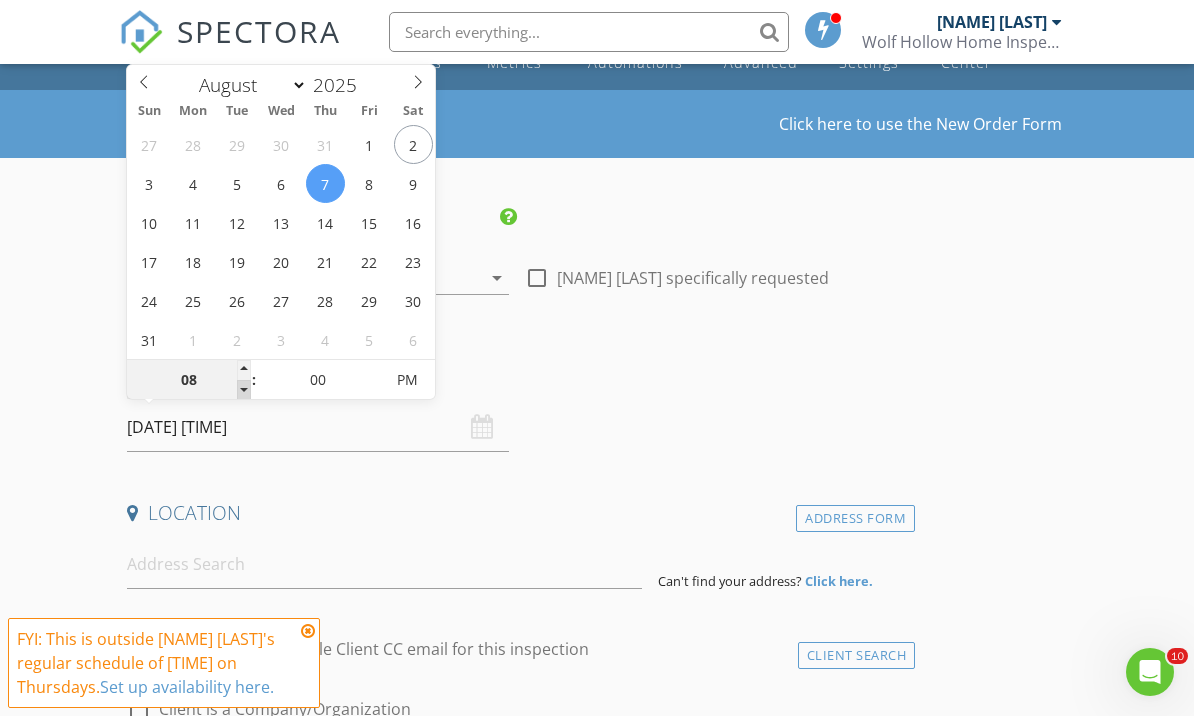 type on "08/07/2025 7:00 PM" 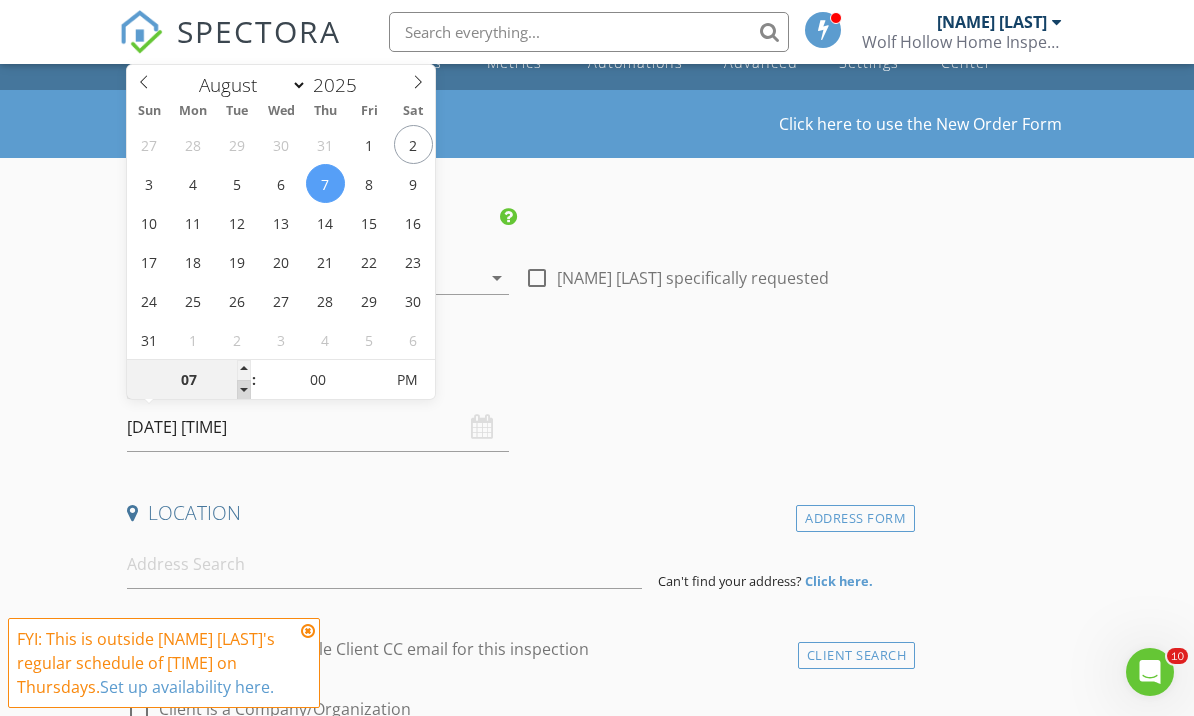 type on "08/07/2025 6:00 PM" 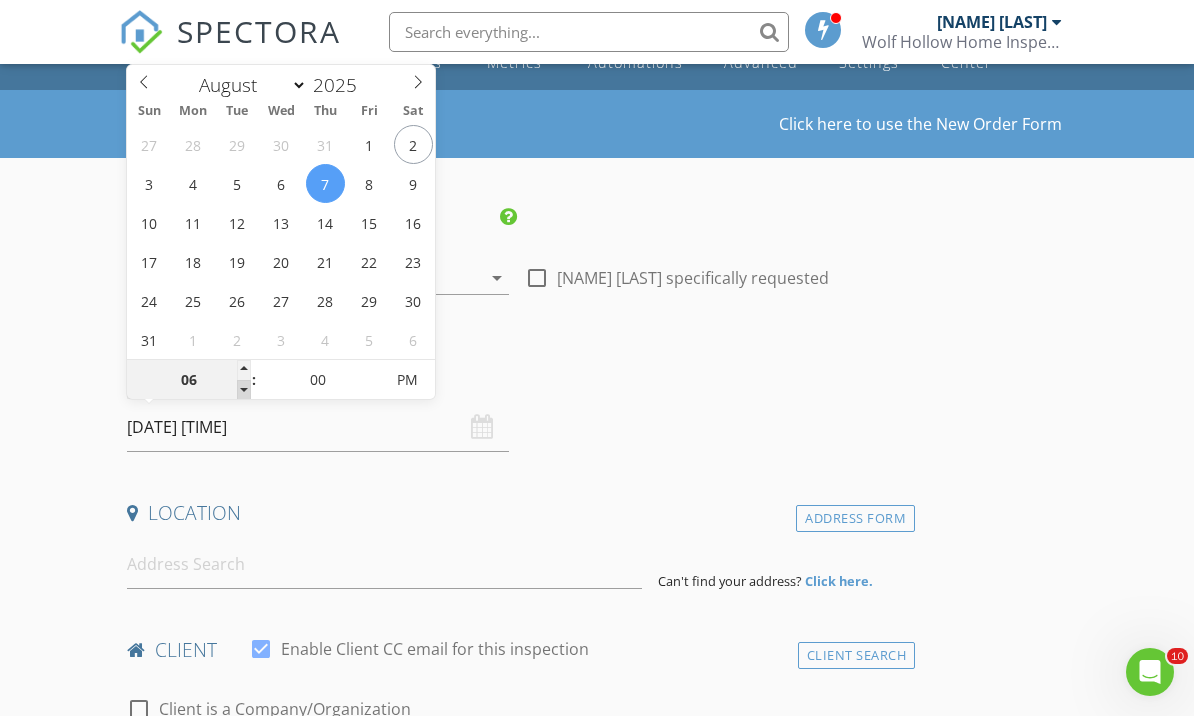 click at bounding box center [244, 390] 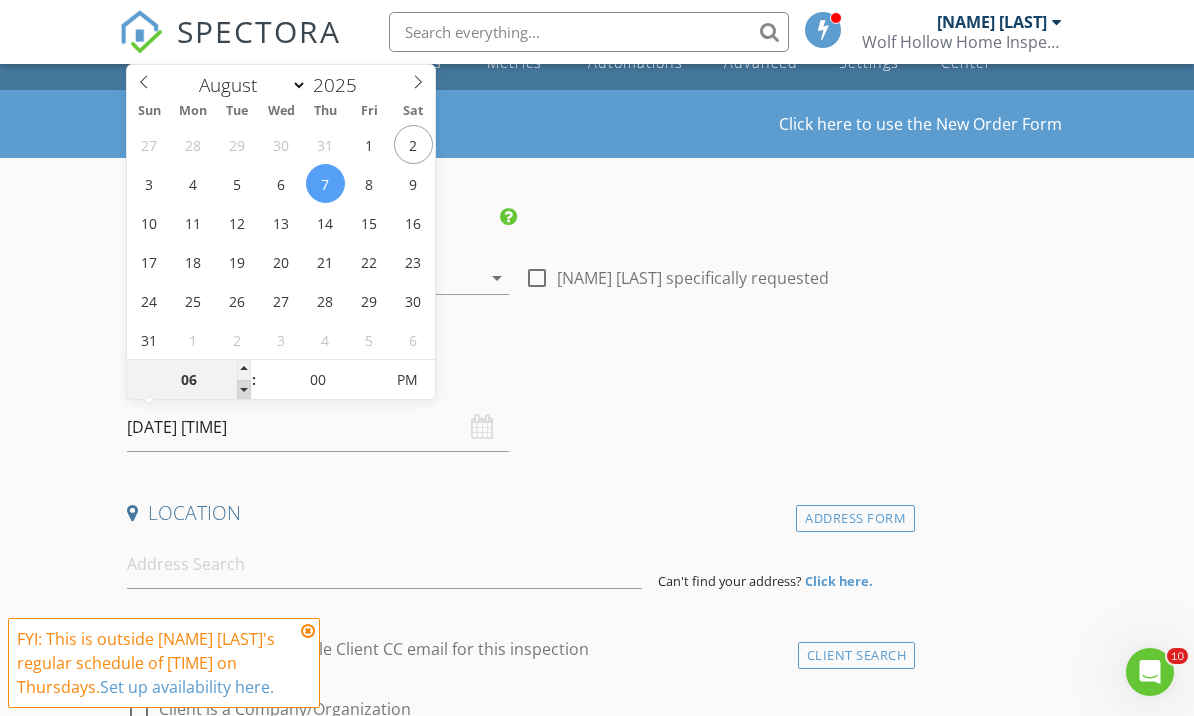 type on "08/07/2025 5:00 PM" 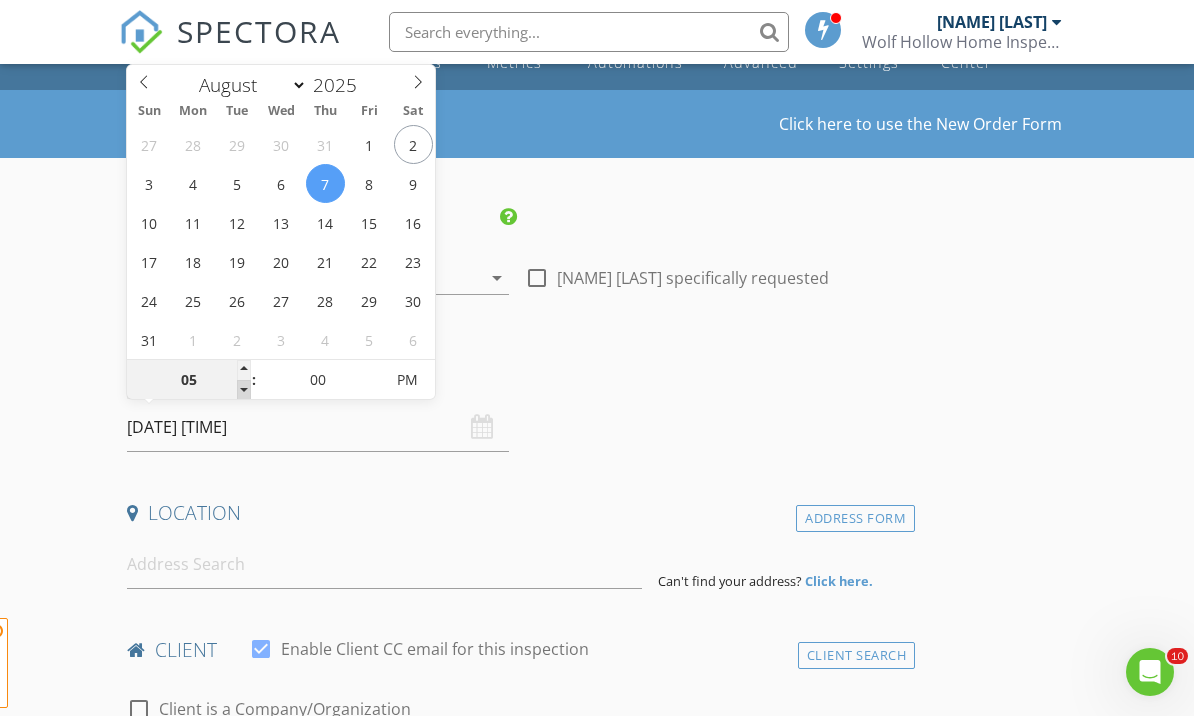 click at bounding box center [244, 390] 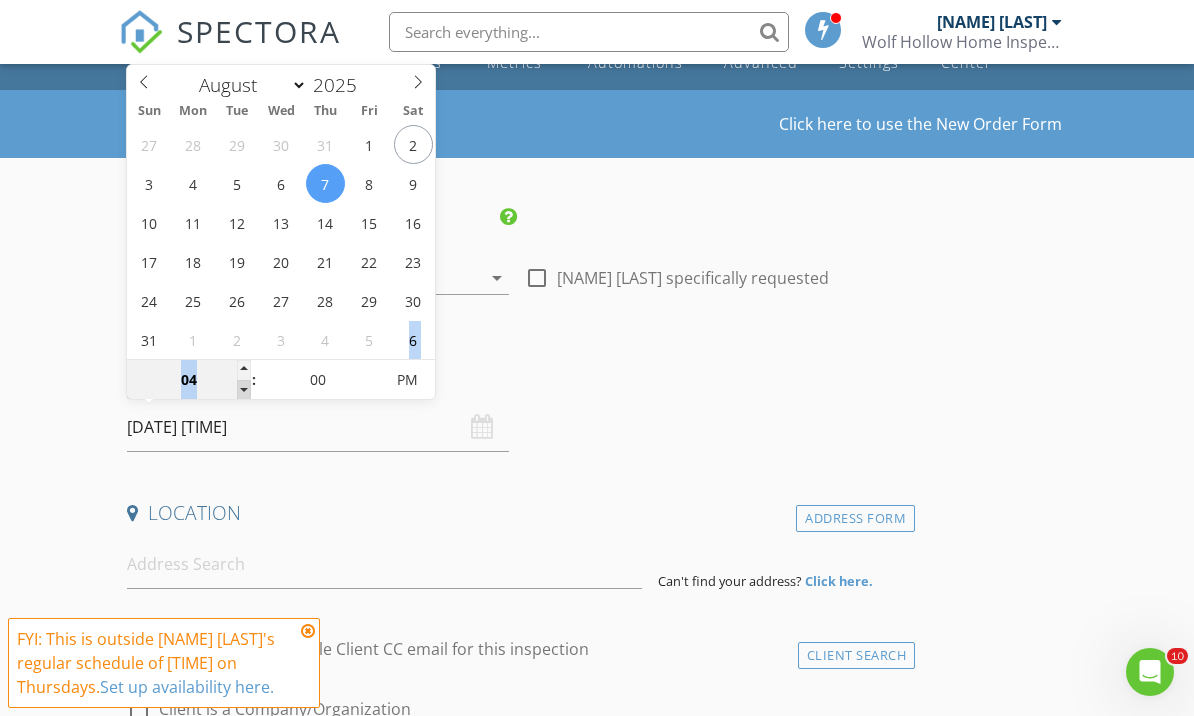click at bounding box center [244, 390] 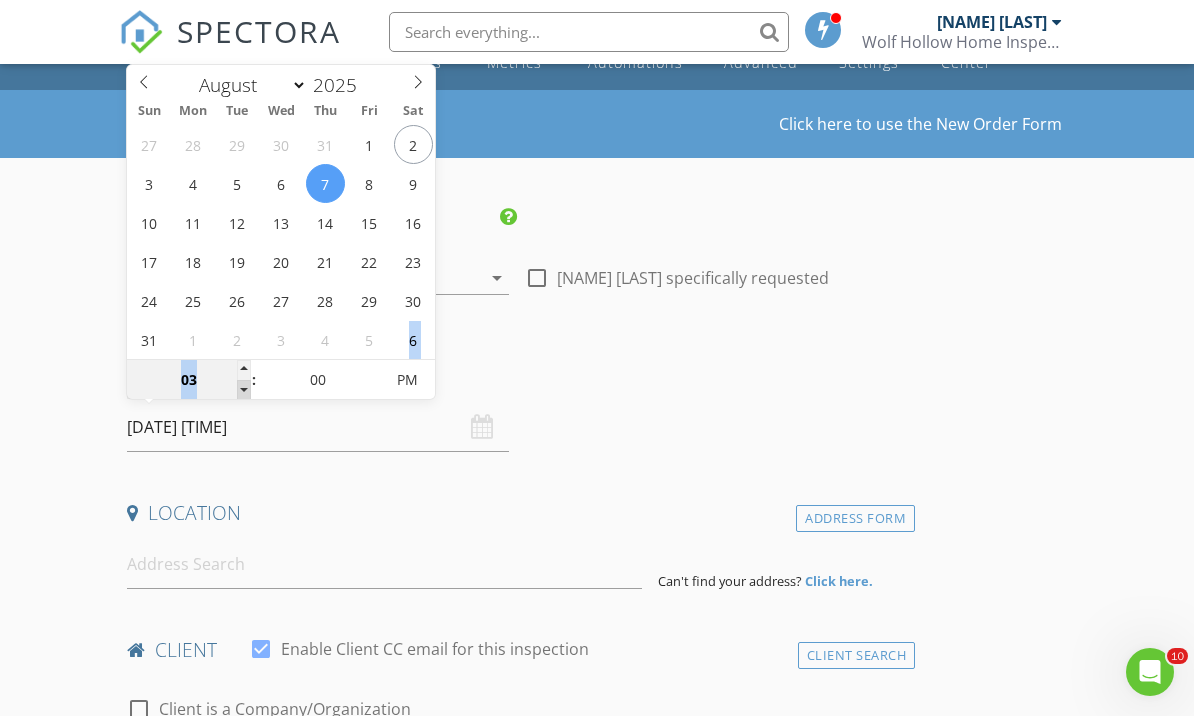 click at bounding box center (244, 390) 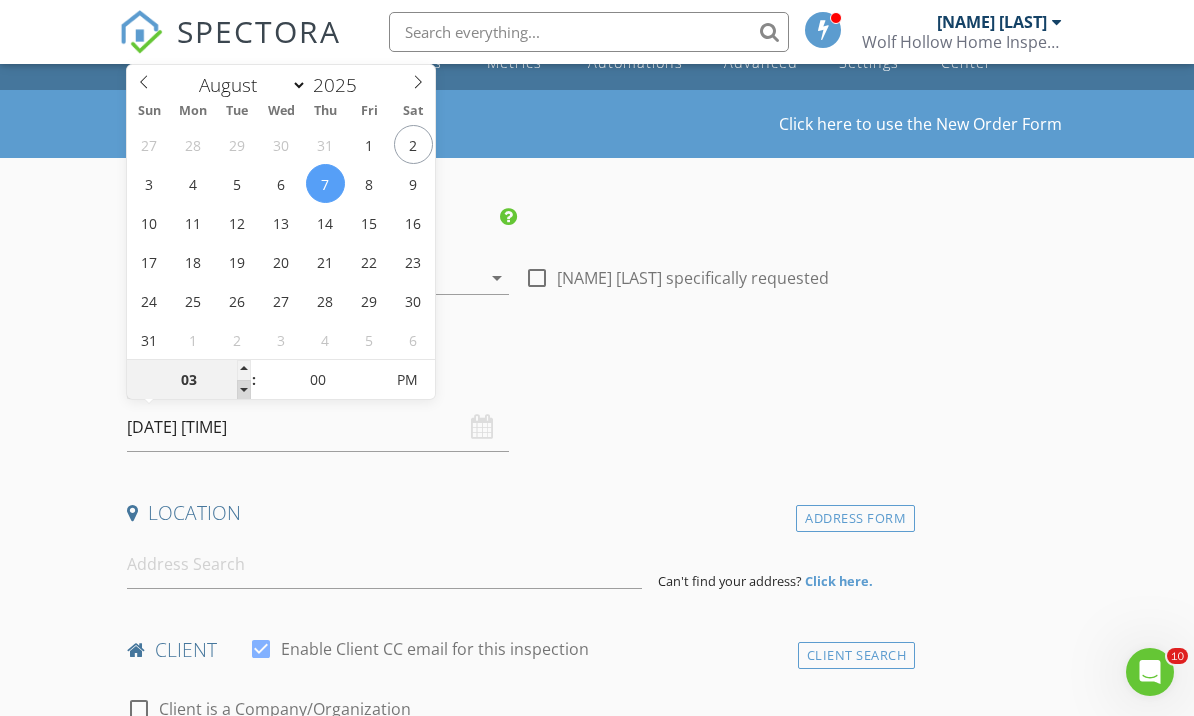 type on "[DATE] [TIME]" 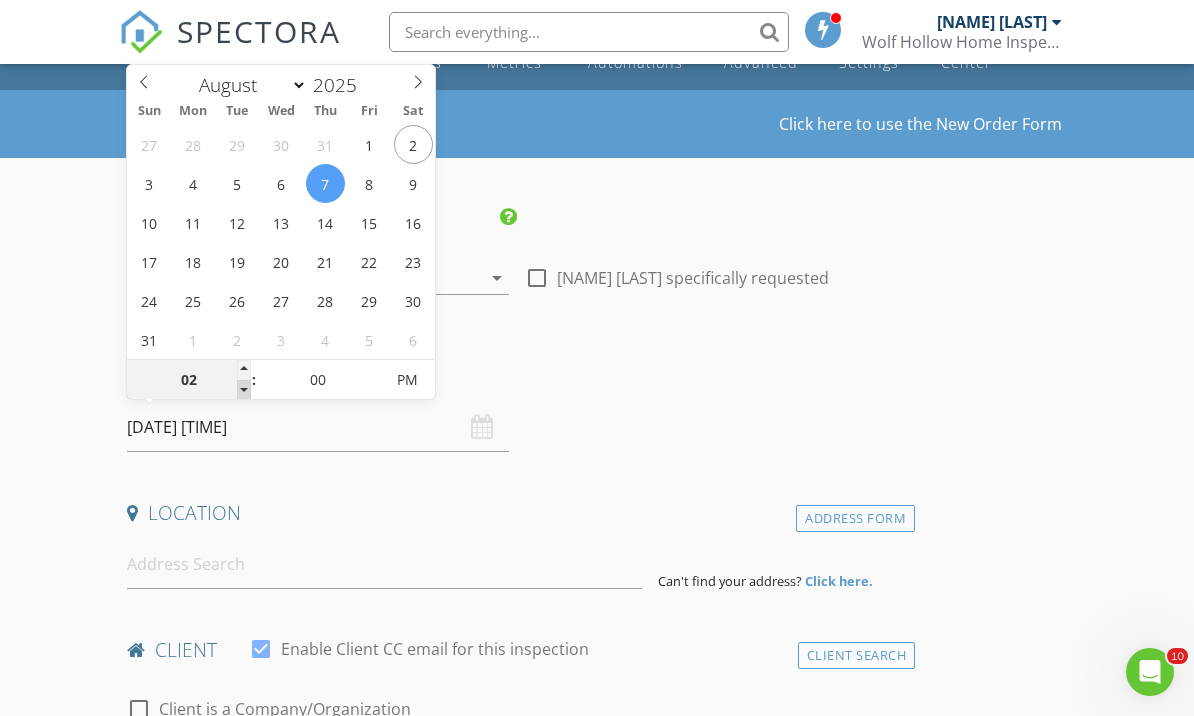 click at bounding box center [244, 390] 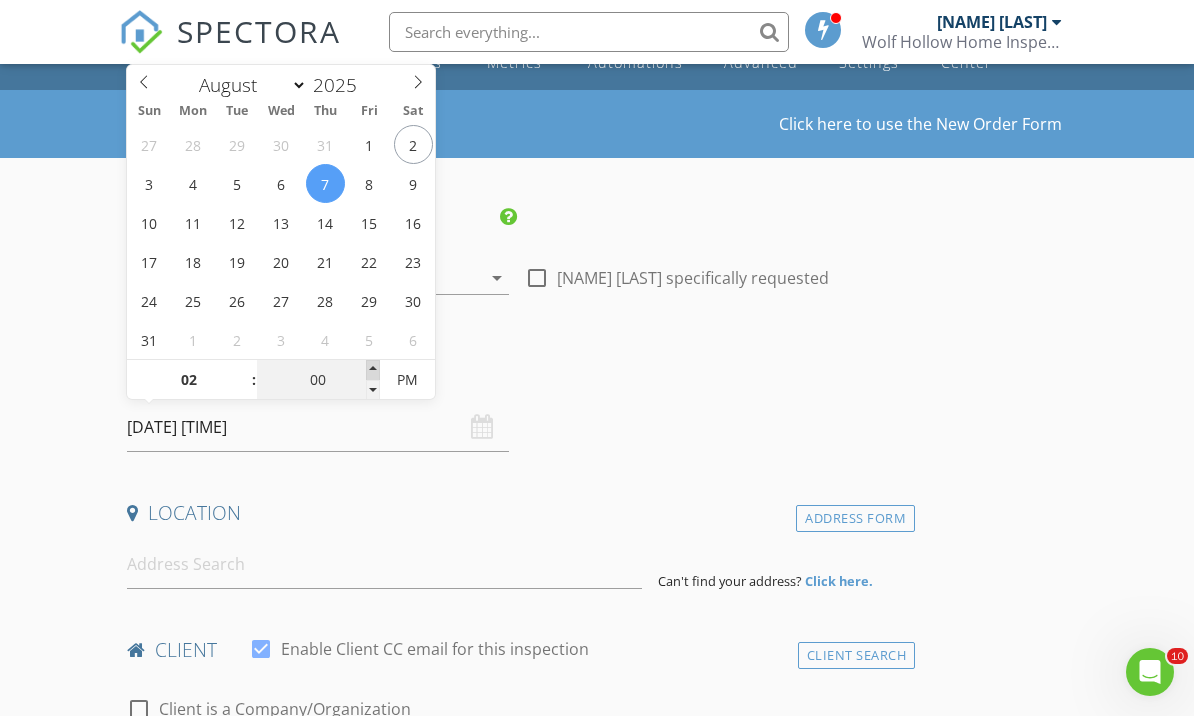 type on "[DATE] [TIME]" 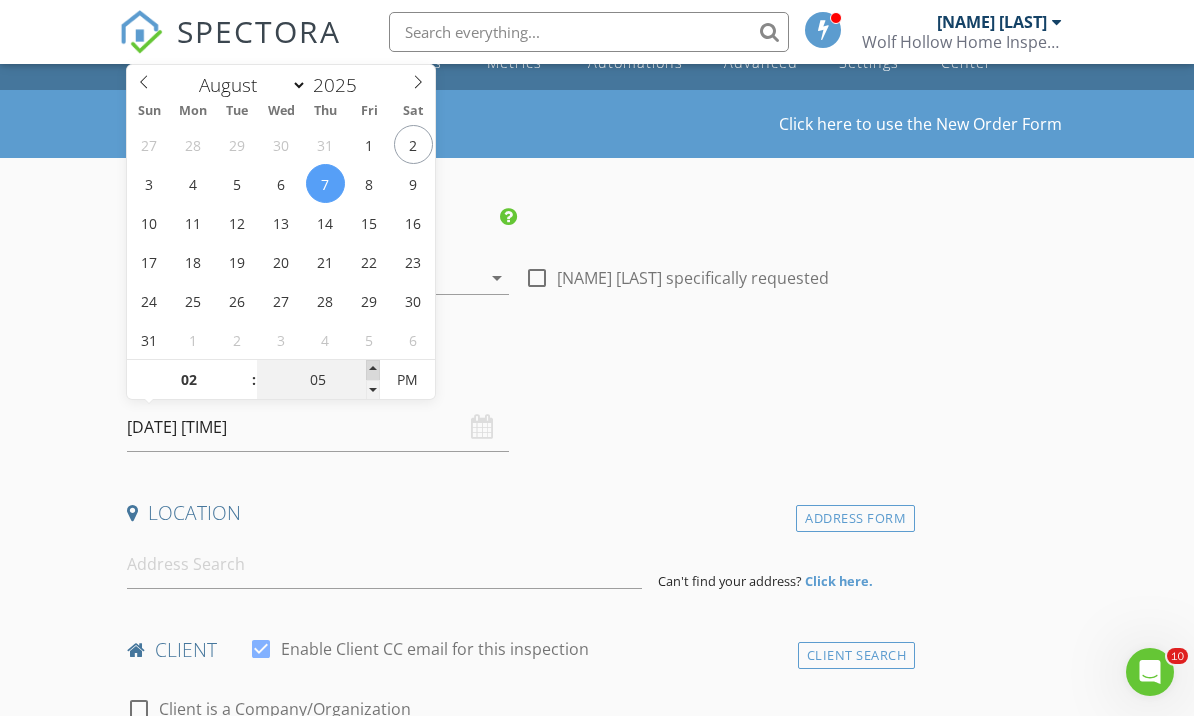 click at bounding box center [373, 370] 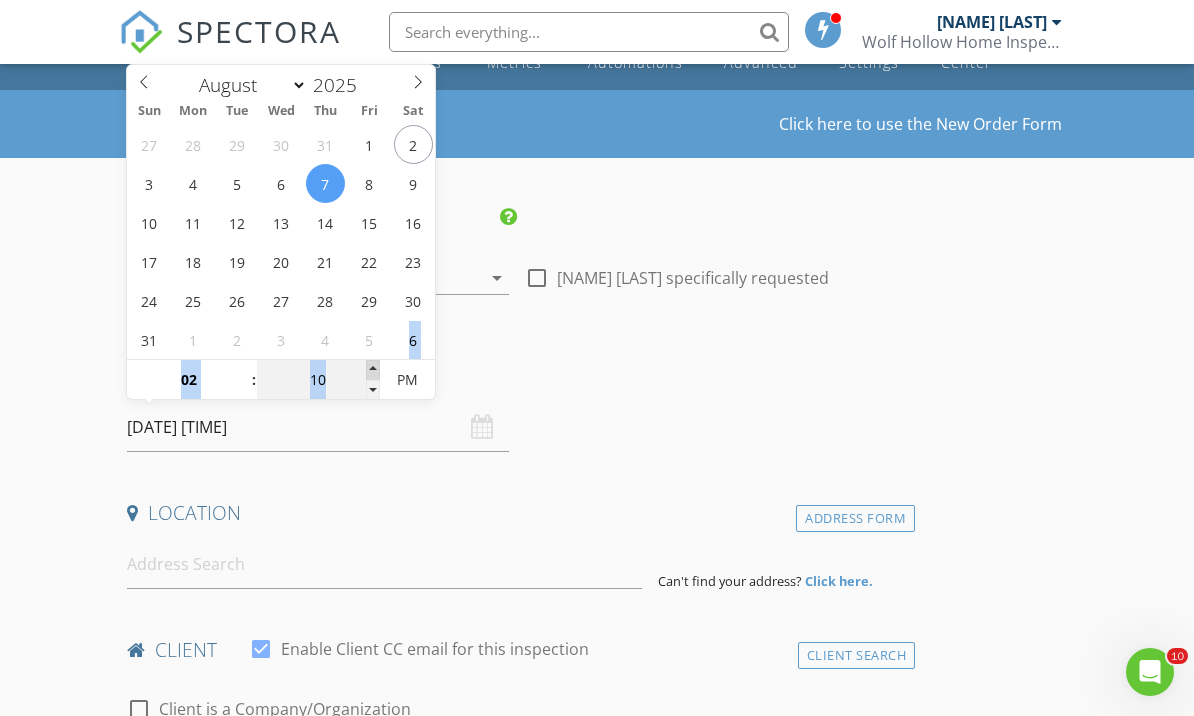 click at bounding box center (373, 370) 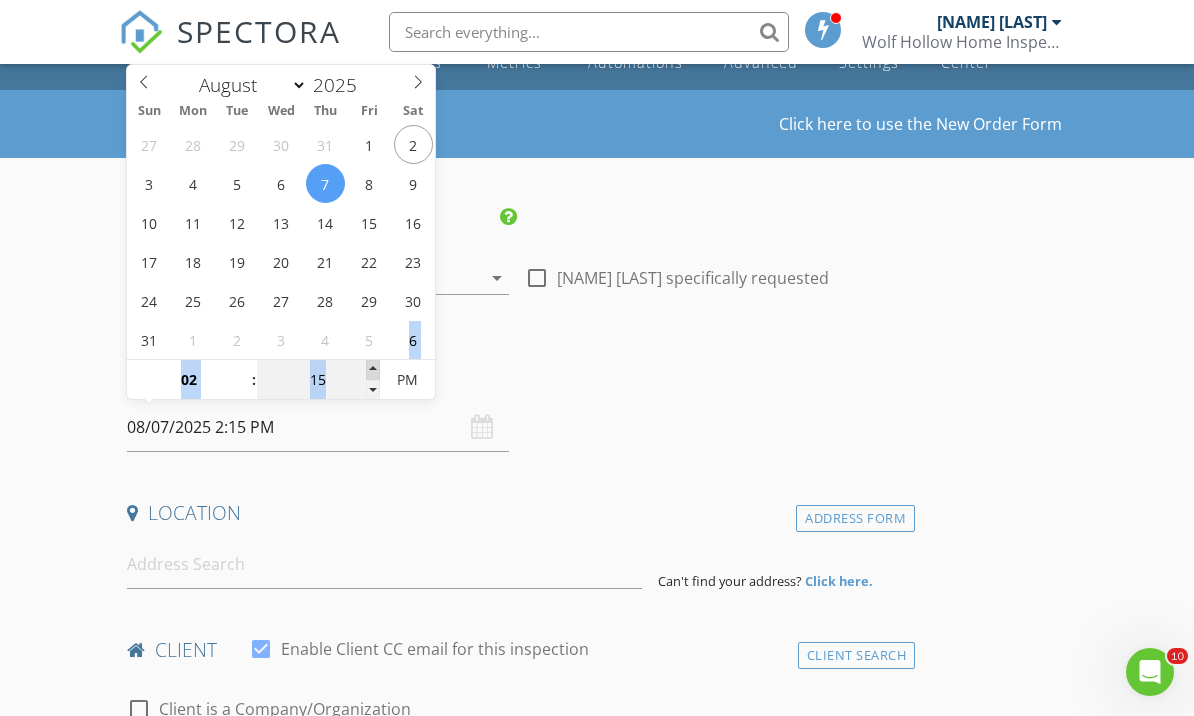 click at bounding box center (373, 370) 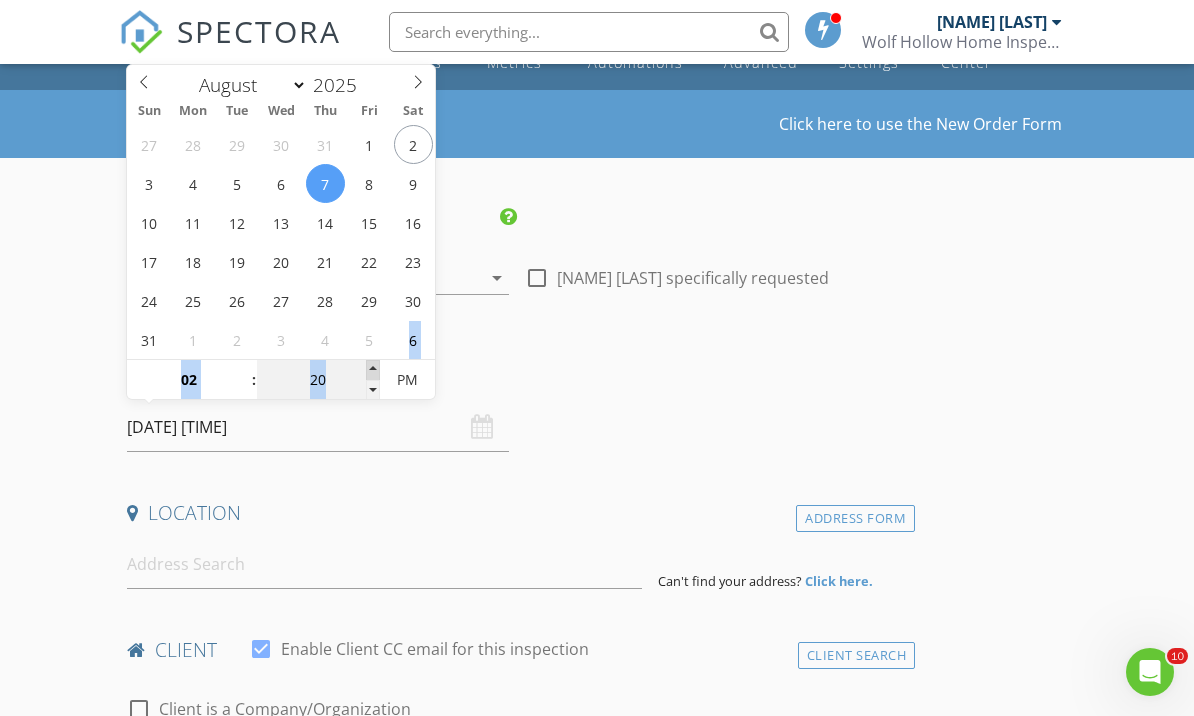 click at bounding box center [373, 370] 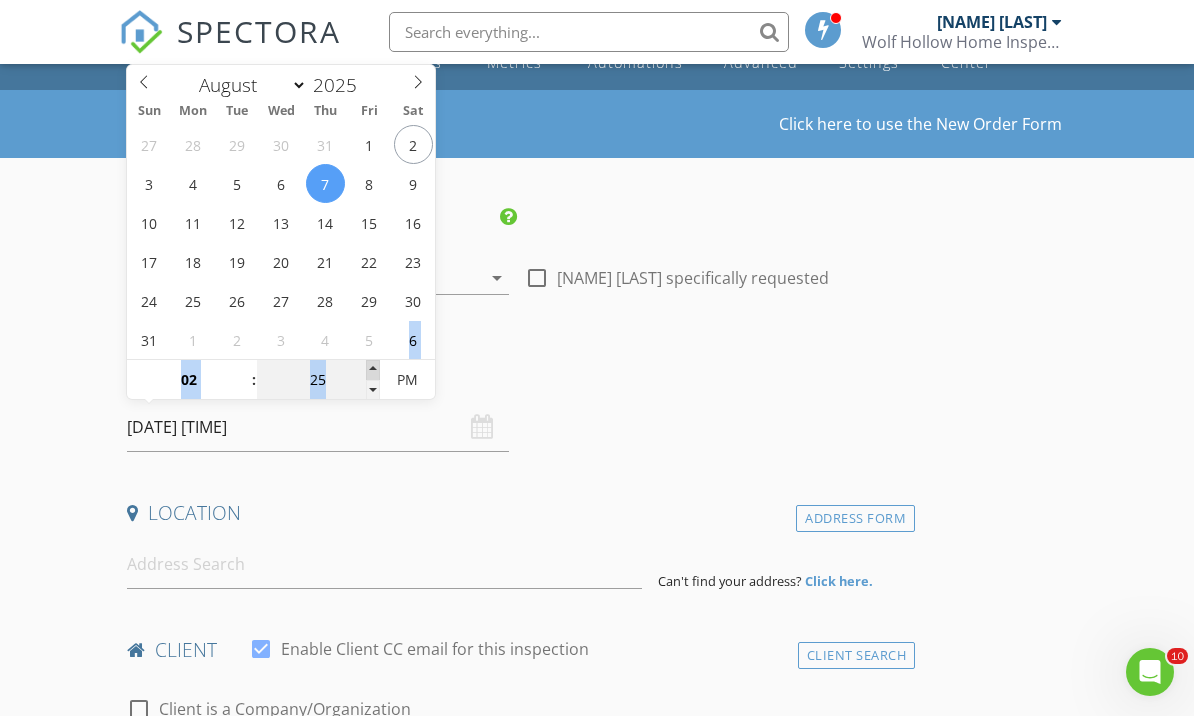 click at bounding box center (373, 370) 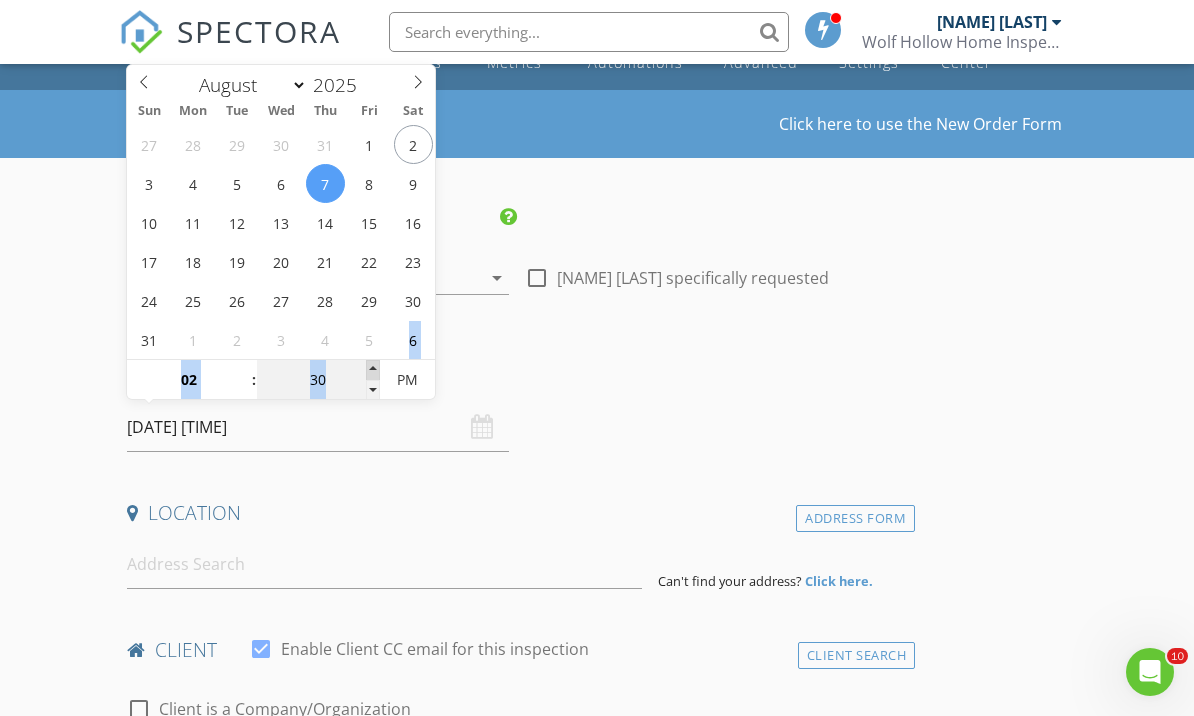 click at bounding box center (373, 370) 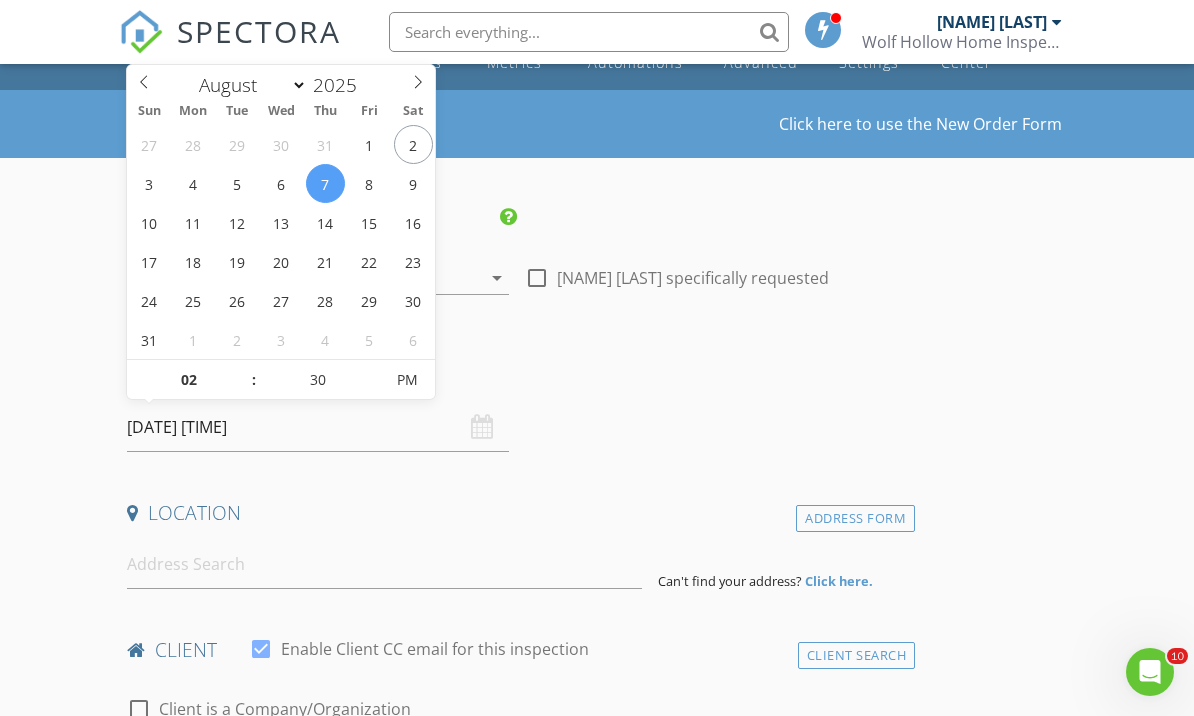click at bounding box center [537, 278] 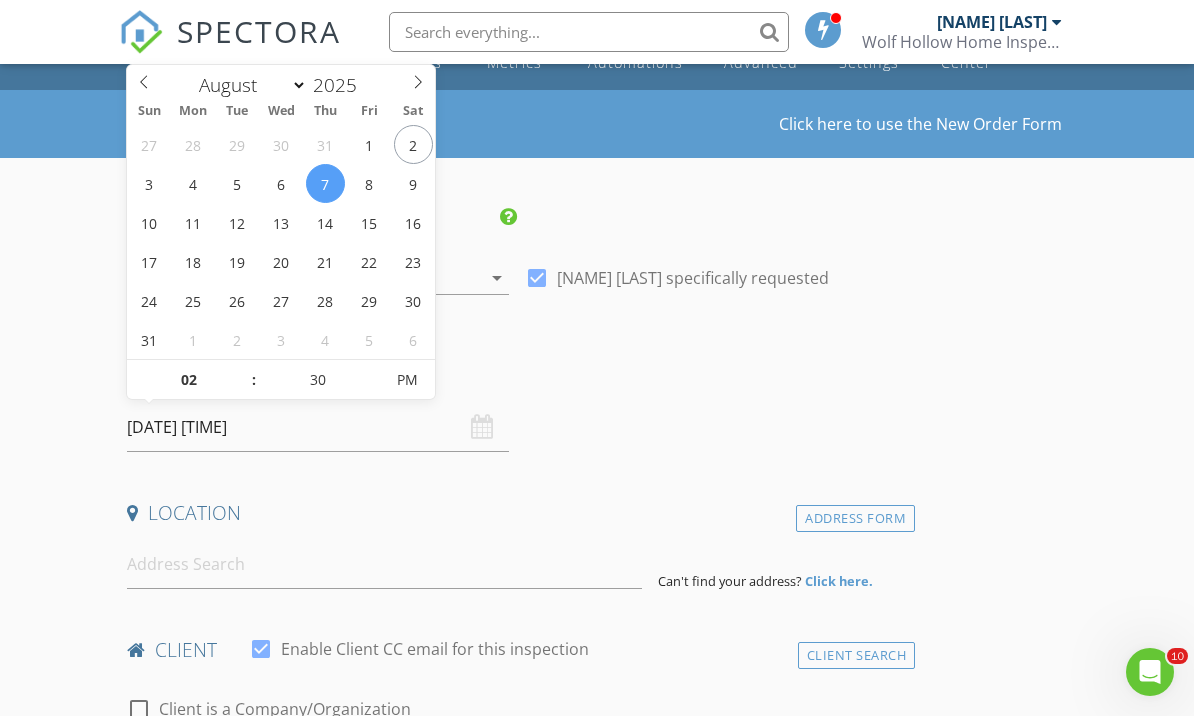 click on "[DATE] [TIME]" at bounding box center [318, 427] 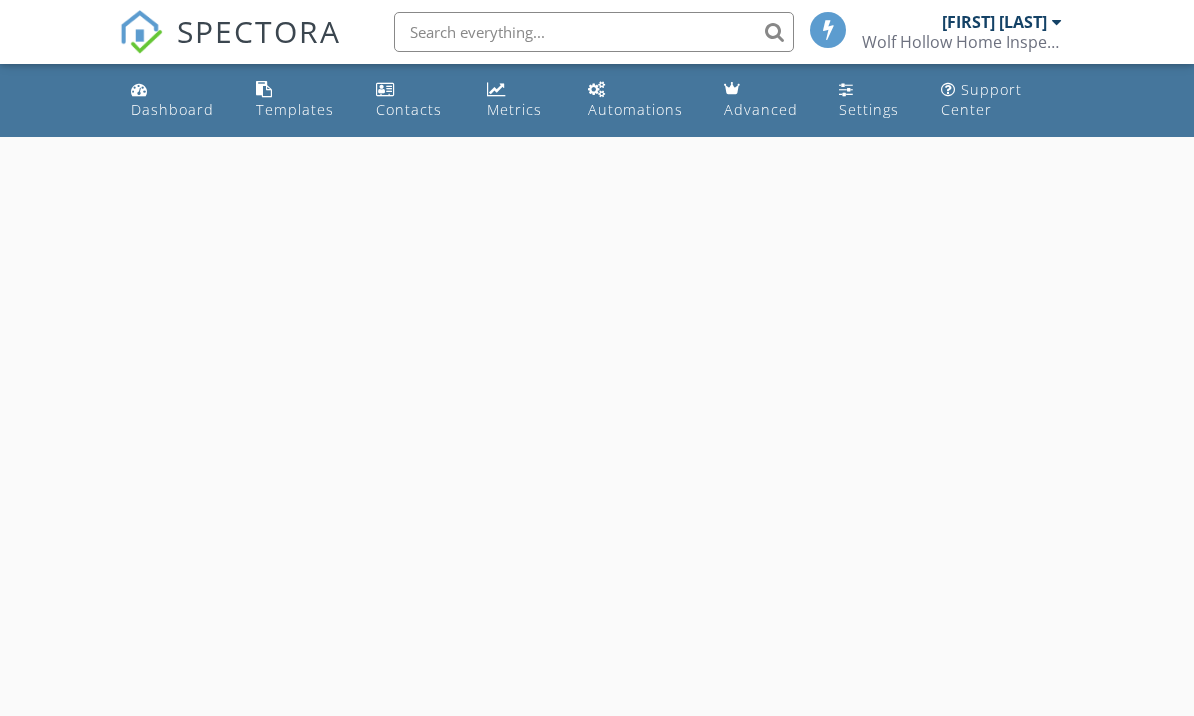 scroll, scrollTop: 0, scrollLeft: 0, axis: both 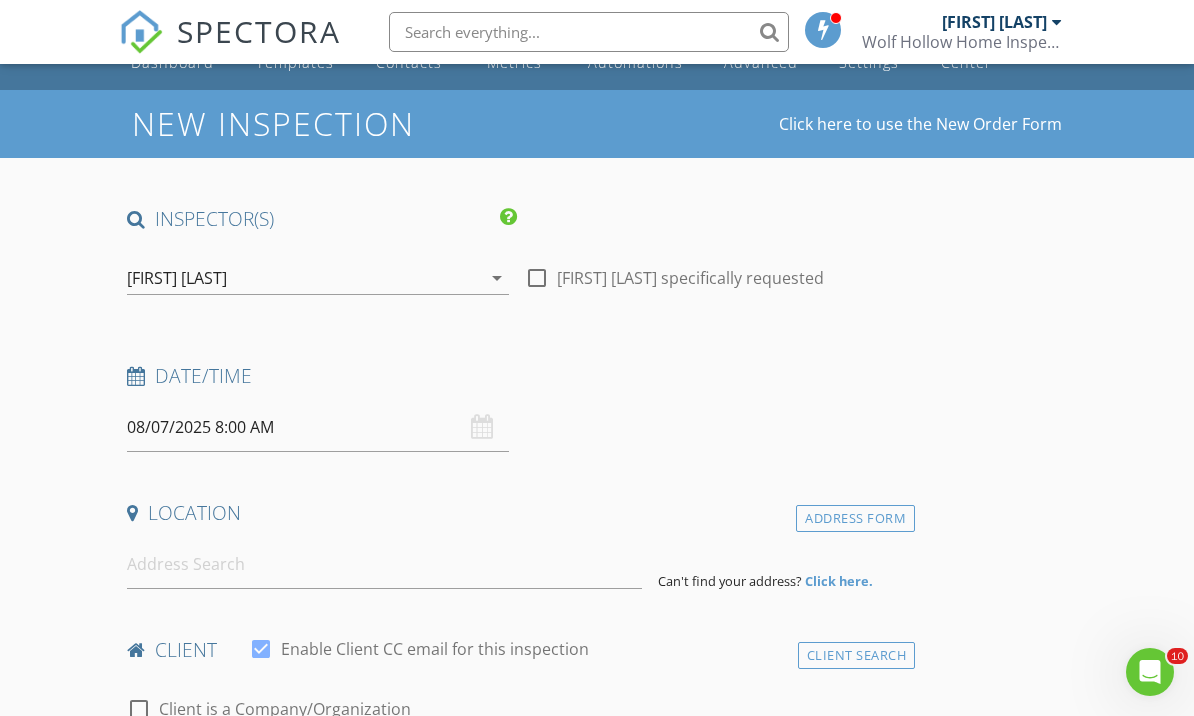 click on "08/07/2025 8:00 AM" at bounding box center (318, 427) 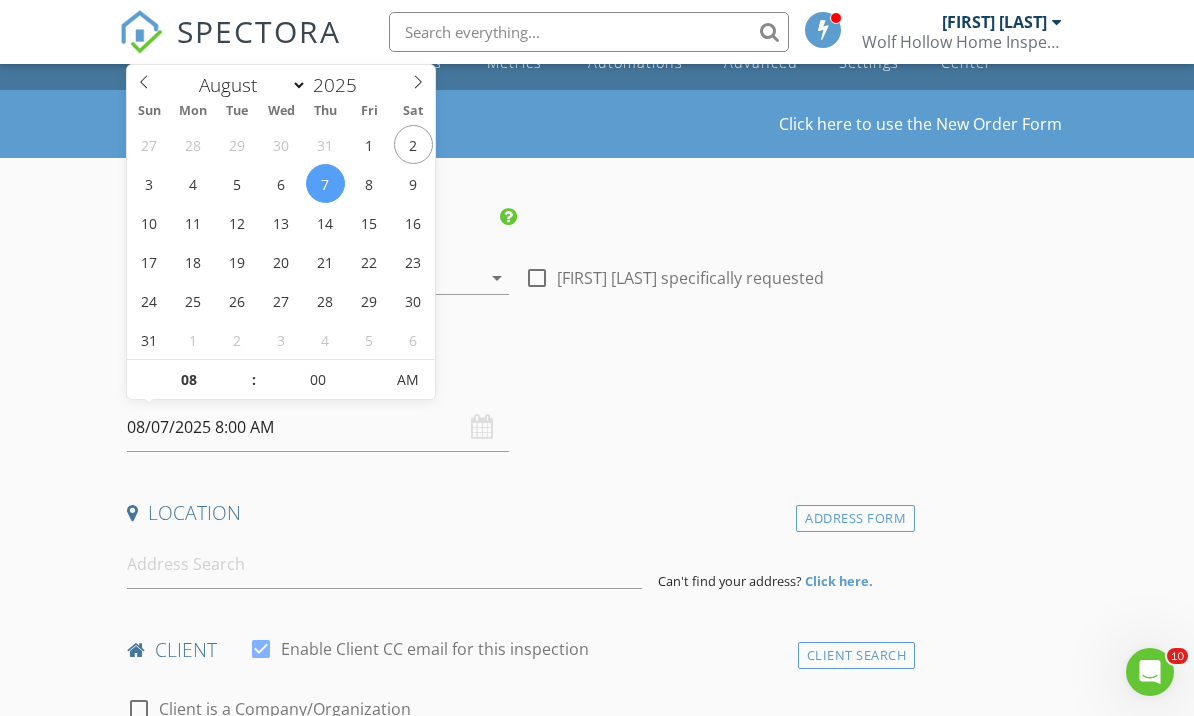 click on "08/07/2025 8:00 AM" at bounding box center (318, 427) 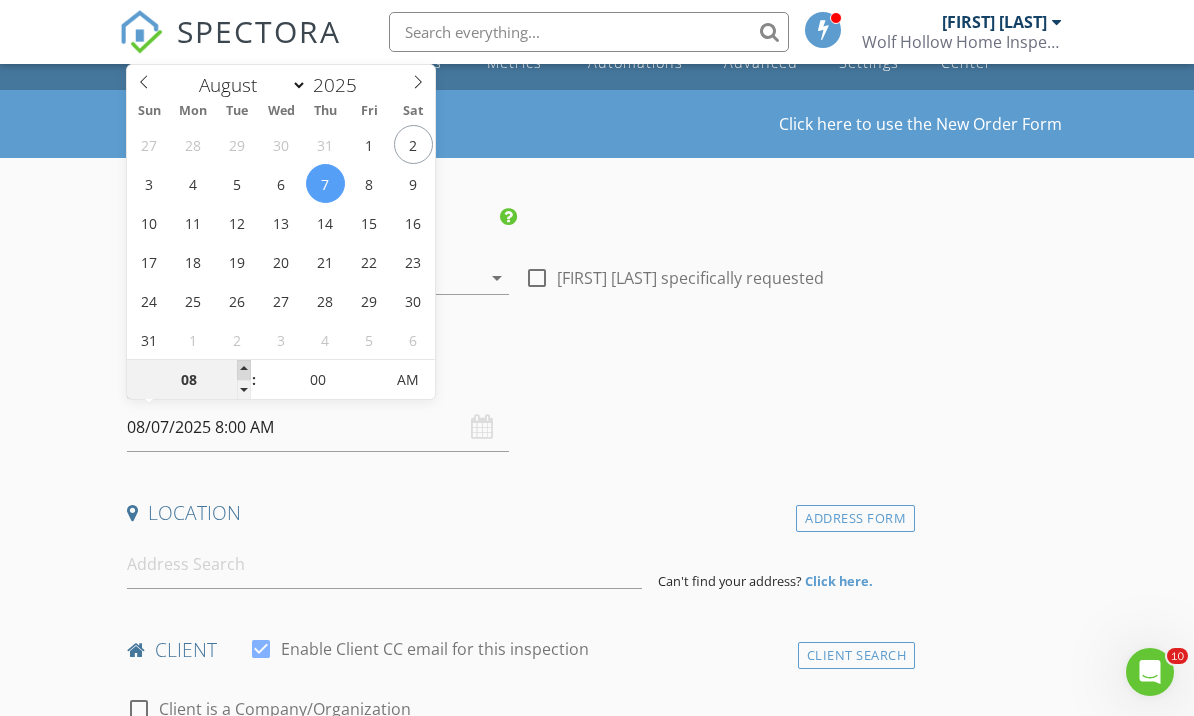 type on "09" 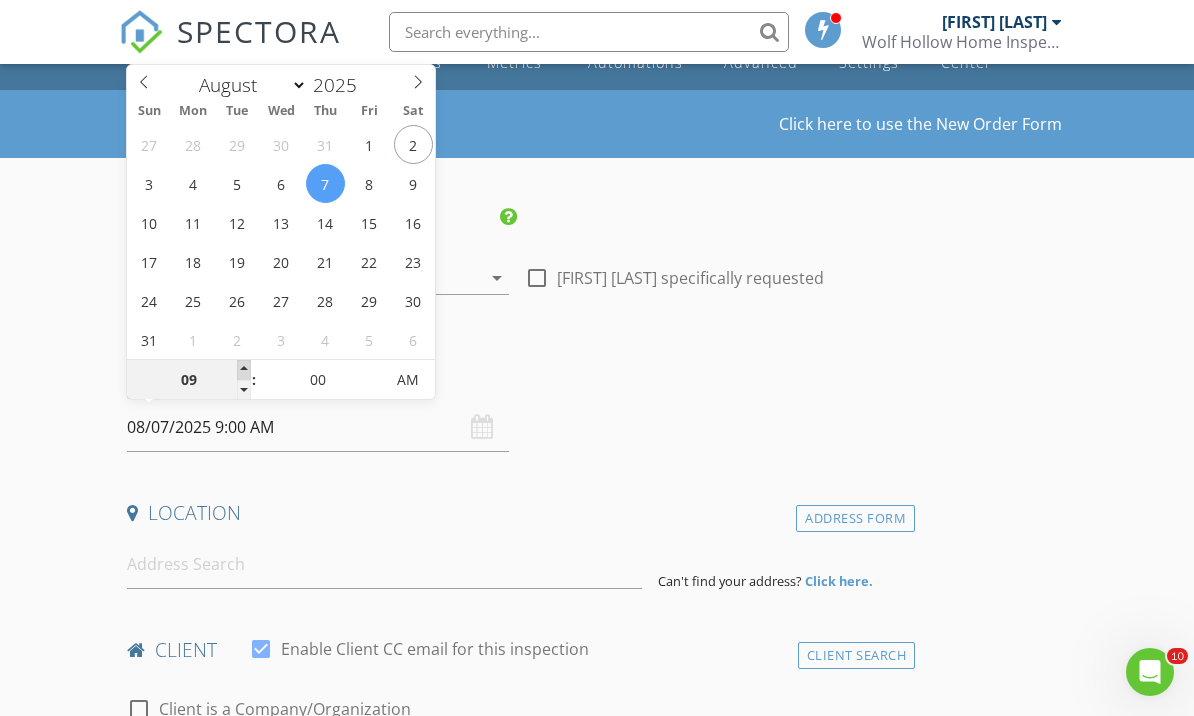 type on "10" 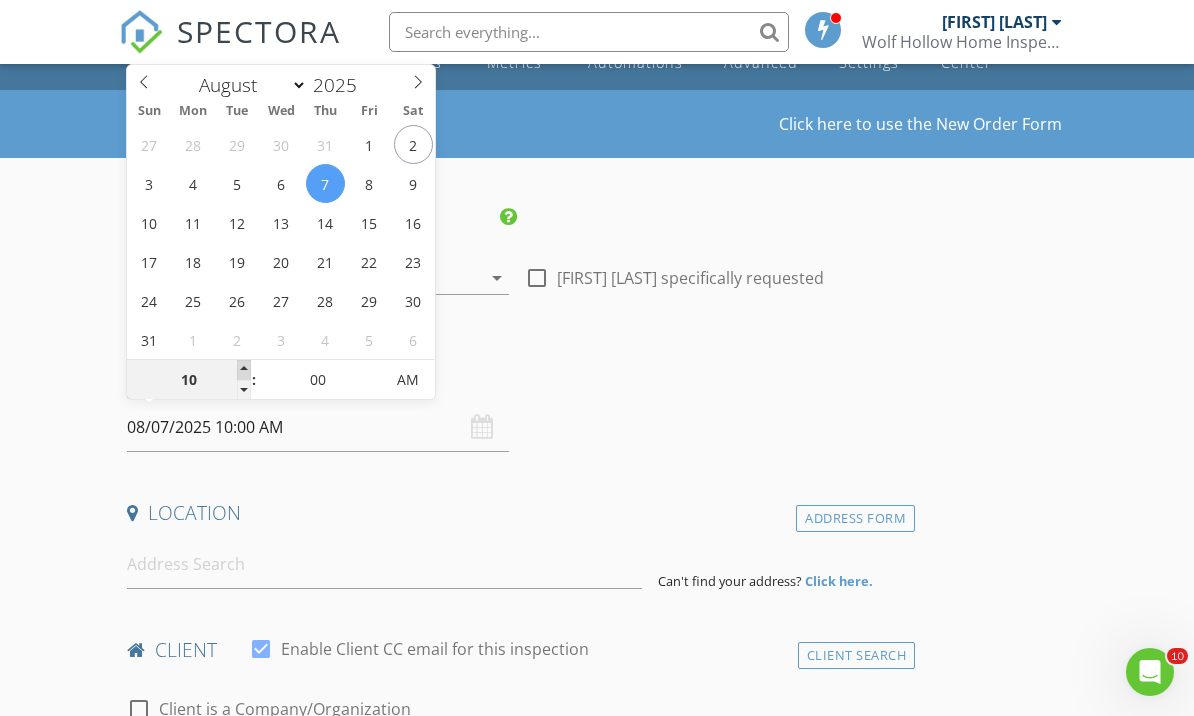 click at bounding box center (244, 370) 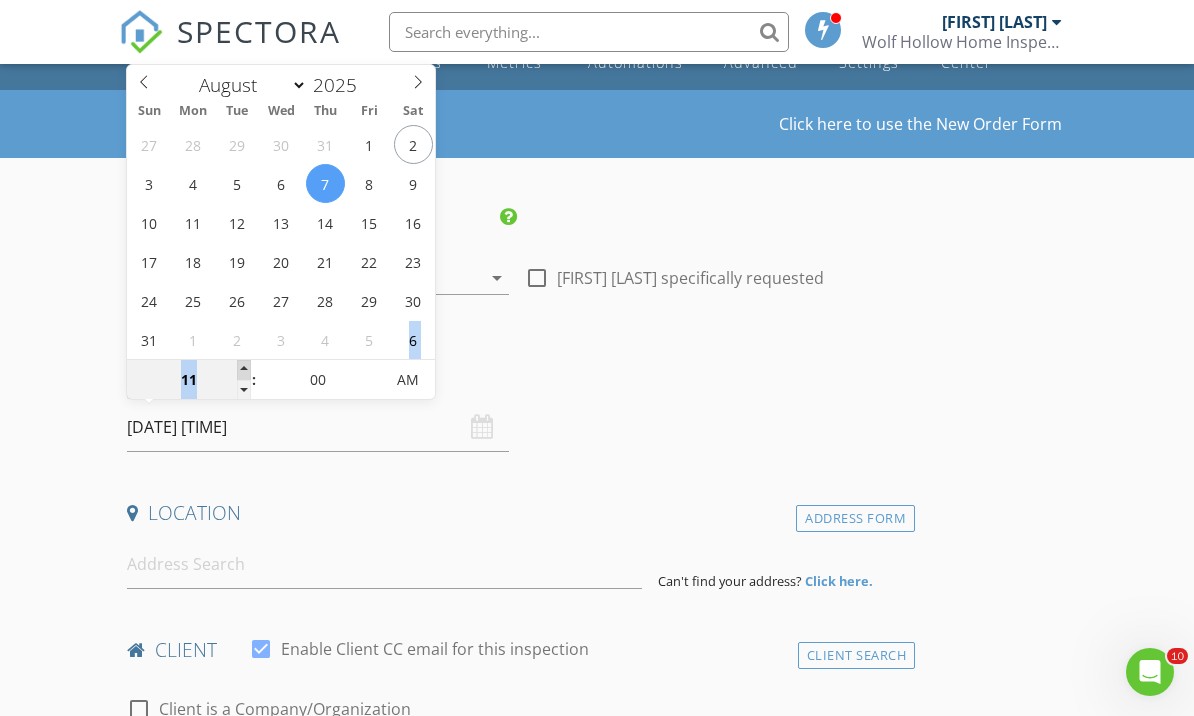 click at bounding box center (244, 370) 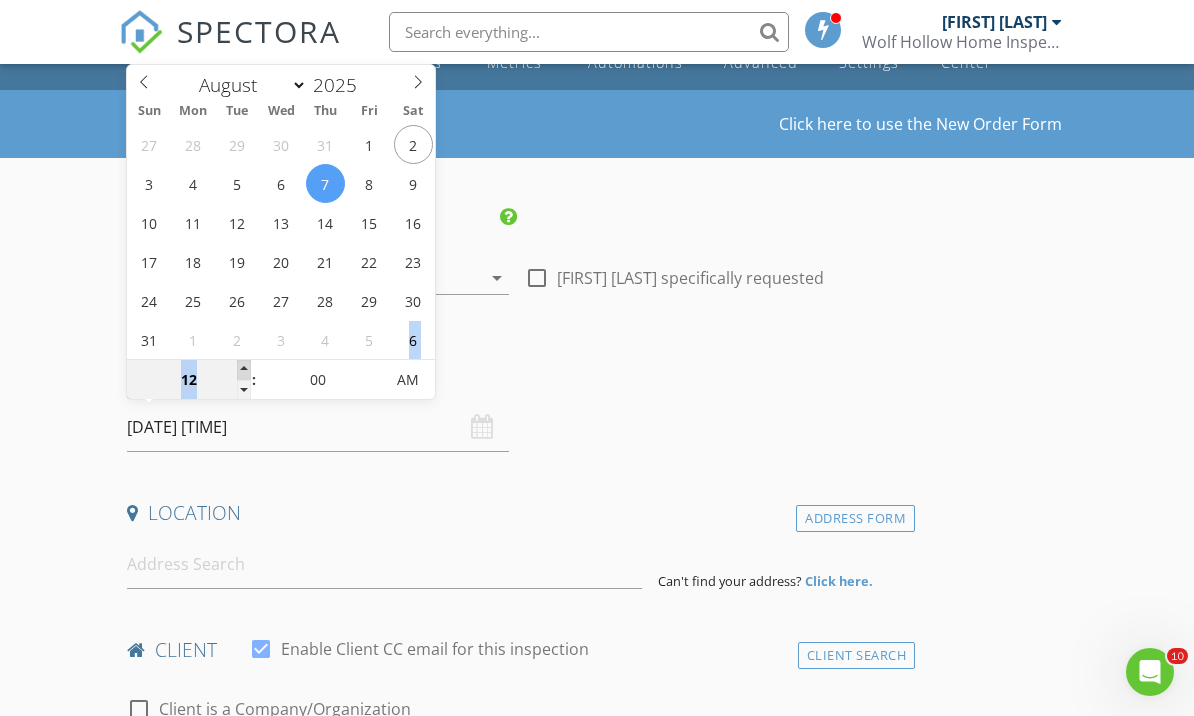 click at bounding box center [244, 370] 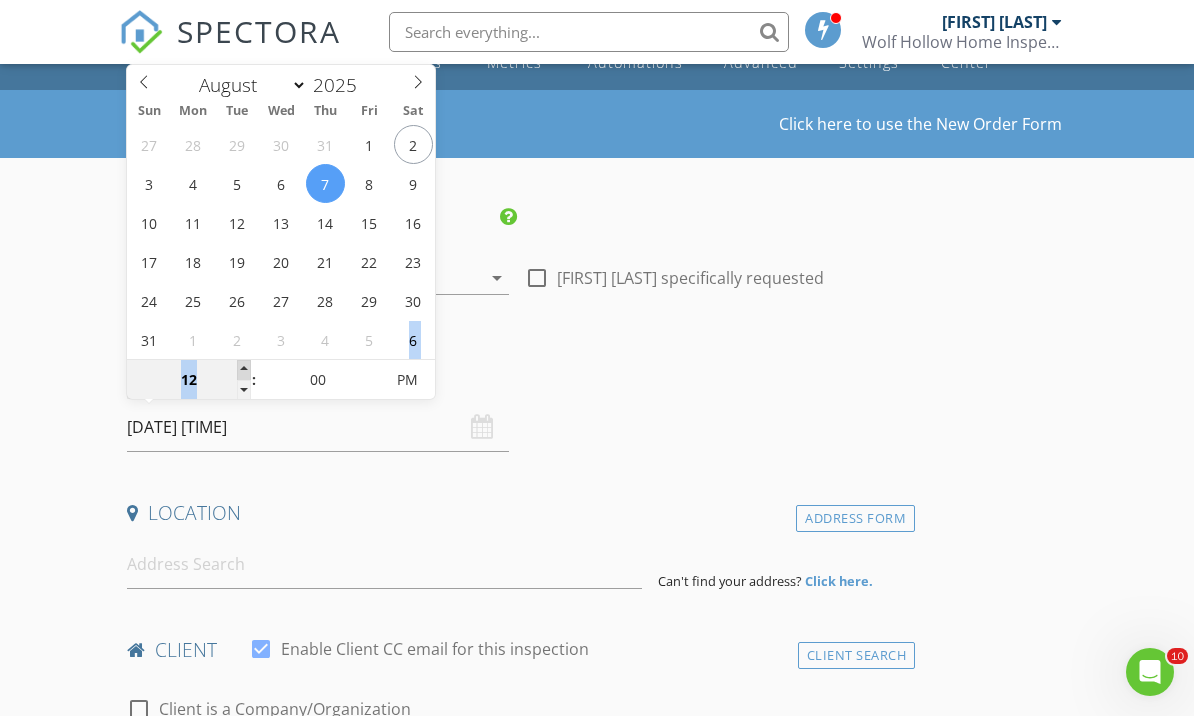 type on "01" 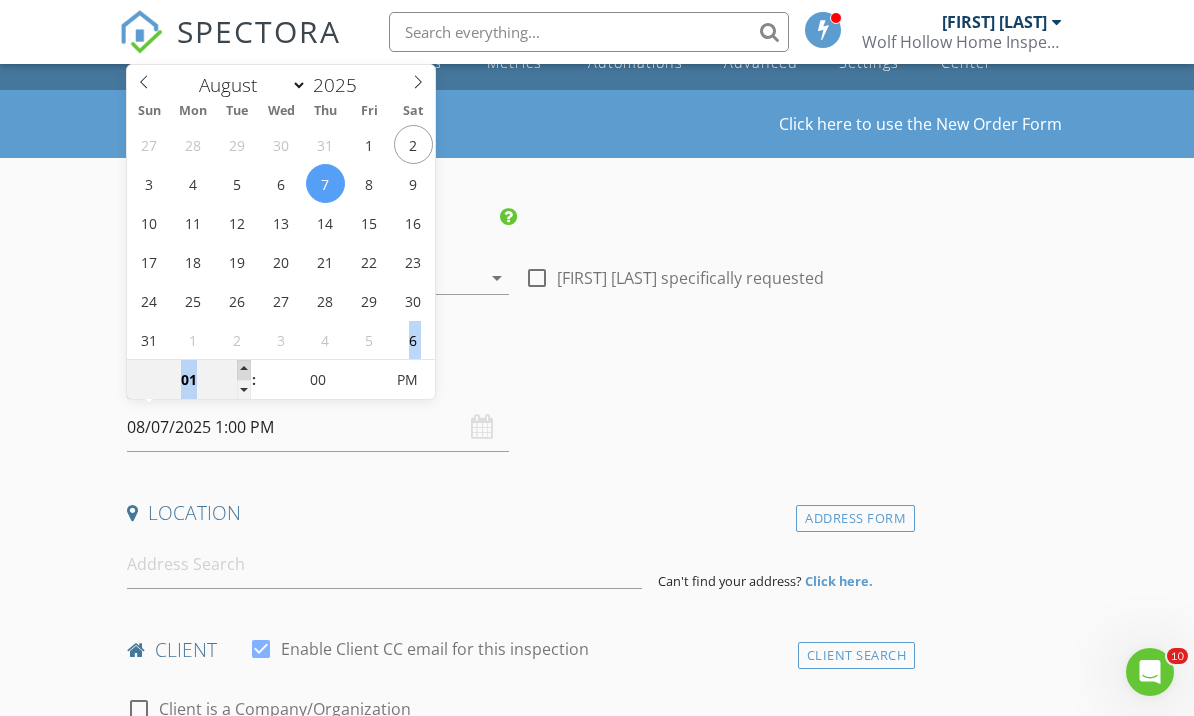 click at bounding box center (244, 370) 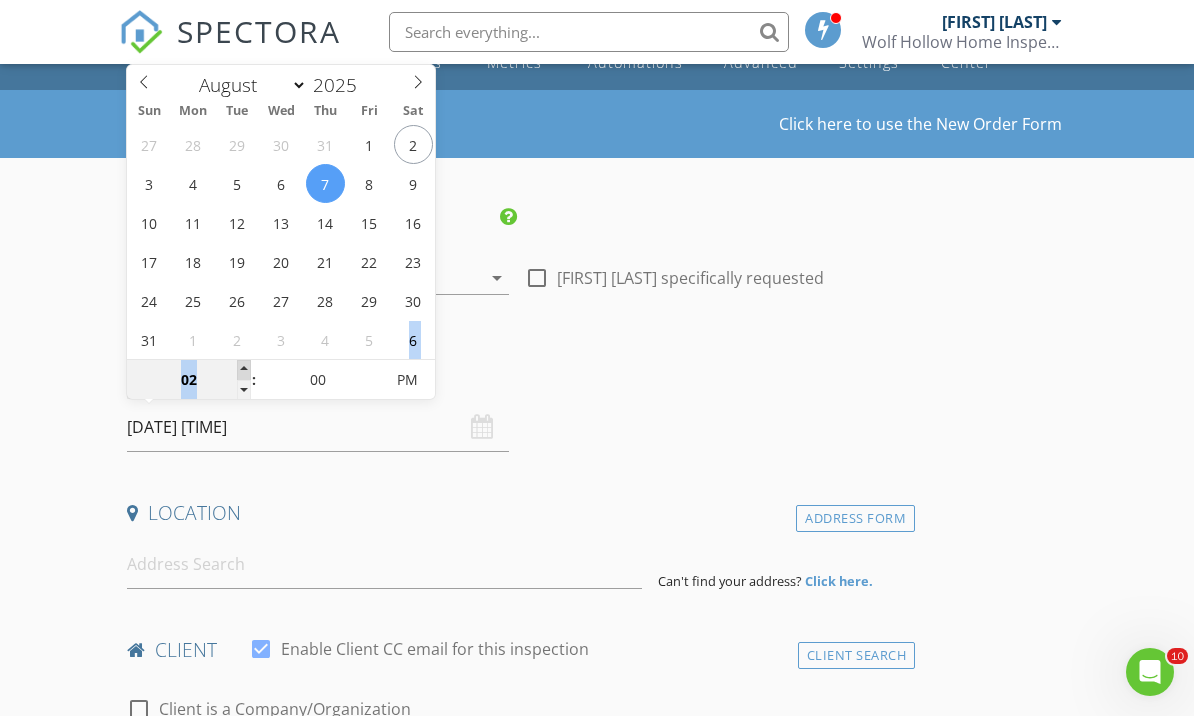 click at bounding box center (244, 370) 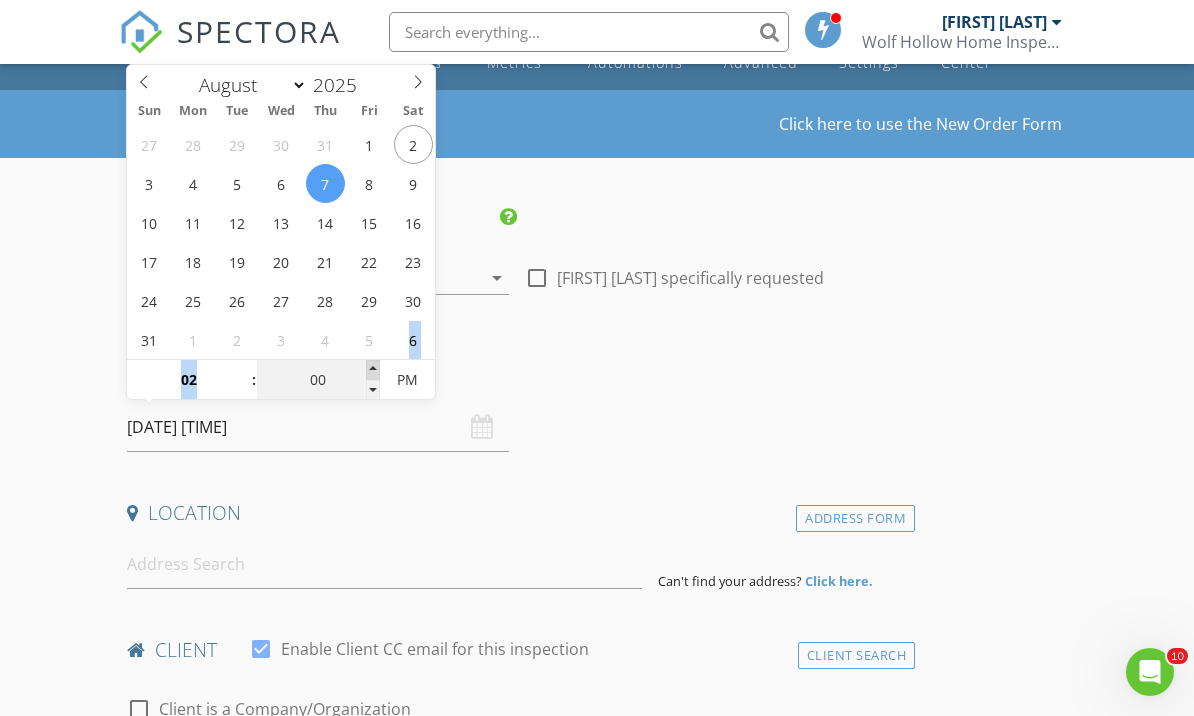 type on "05" 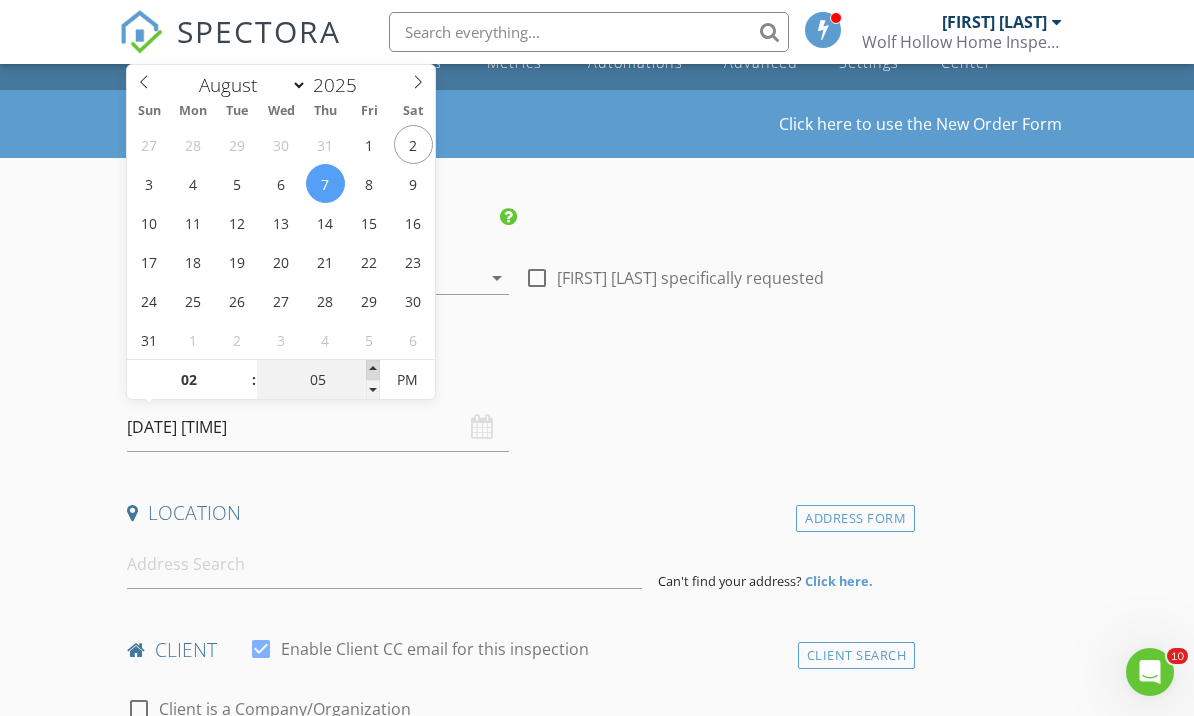 click at bounding box center (373, 370) 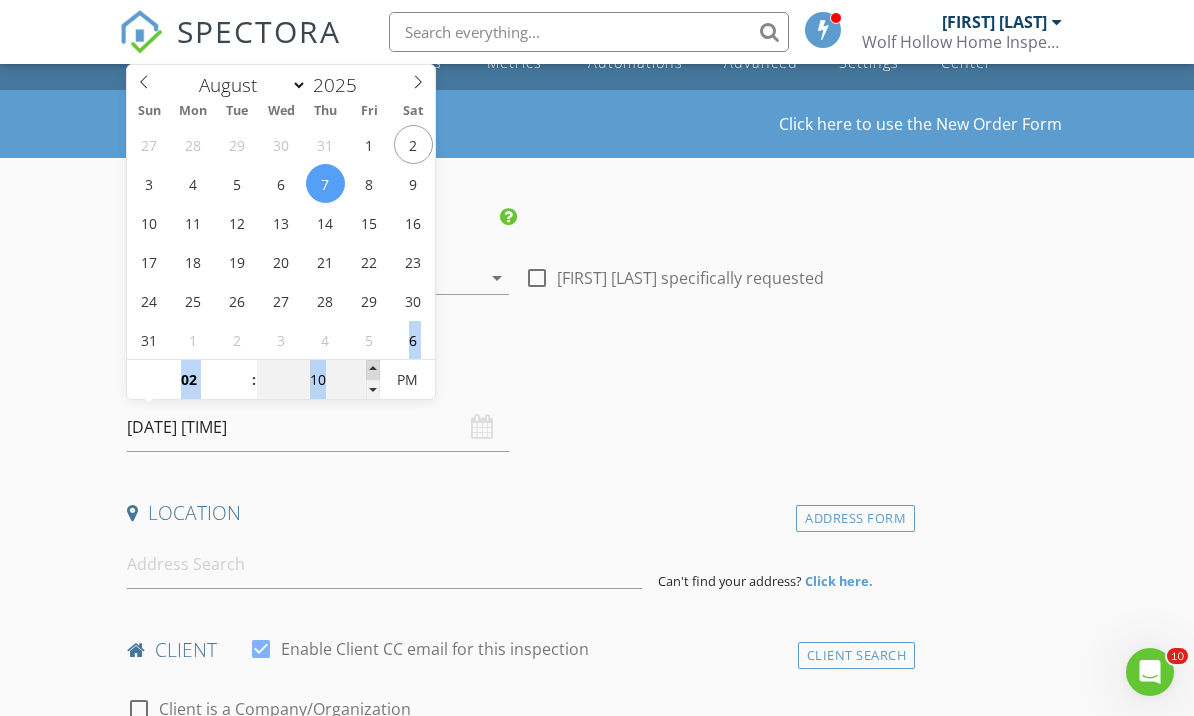 click at bounding box center (373, 370) 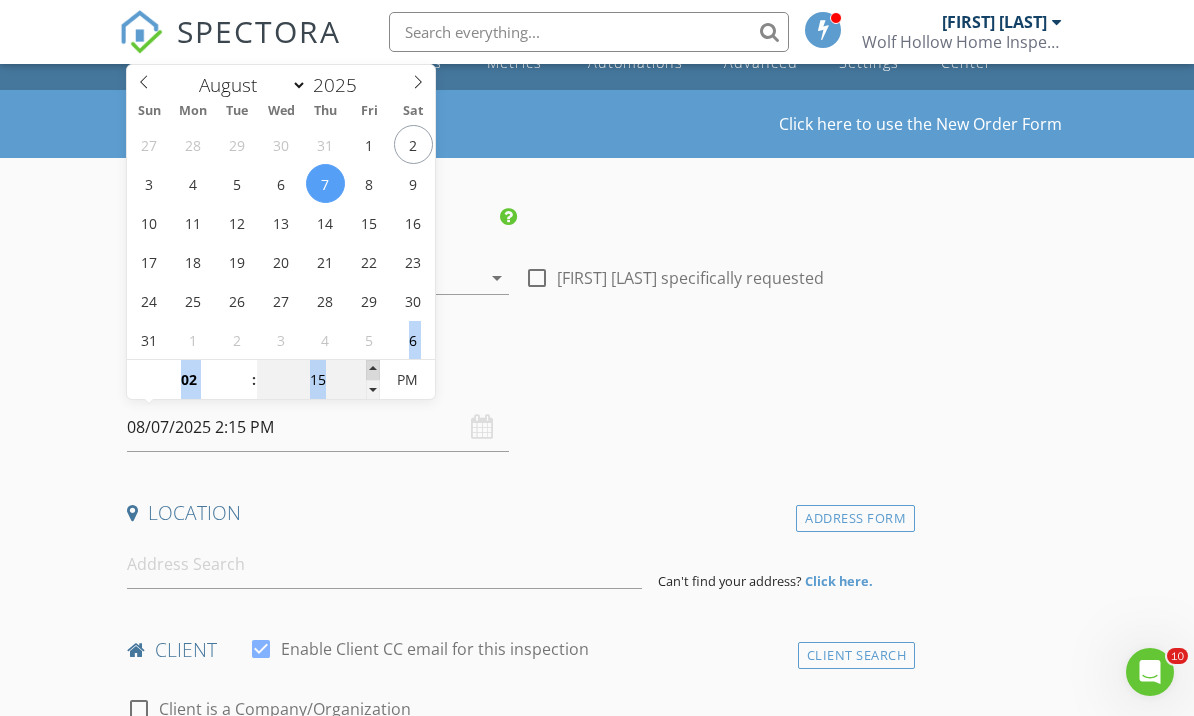 click at bounding box center (373, 370) 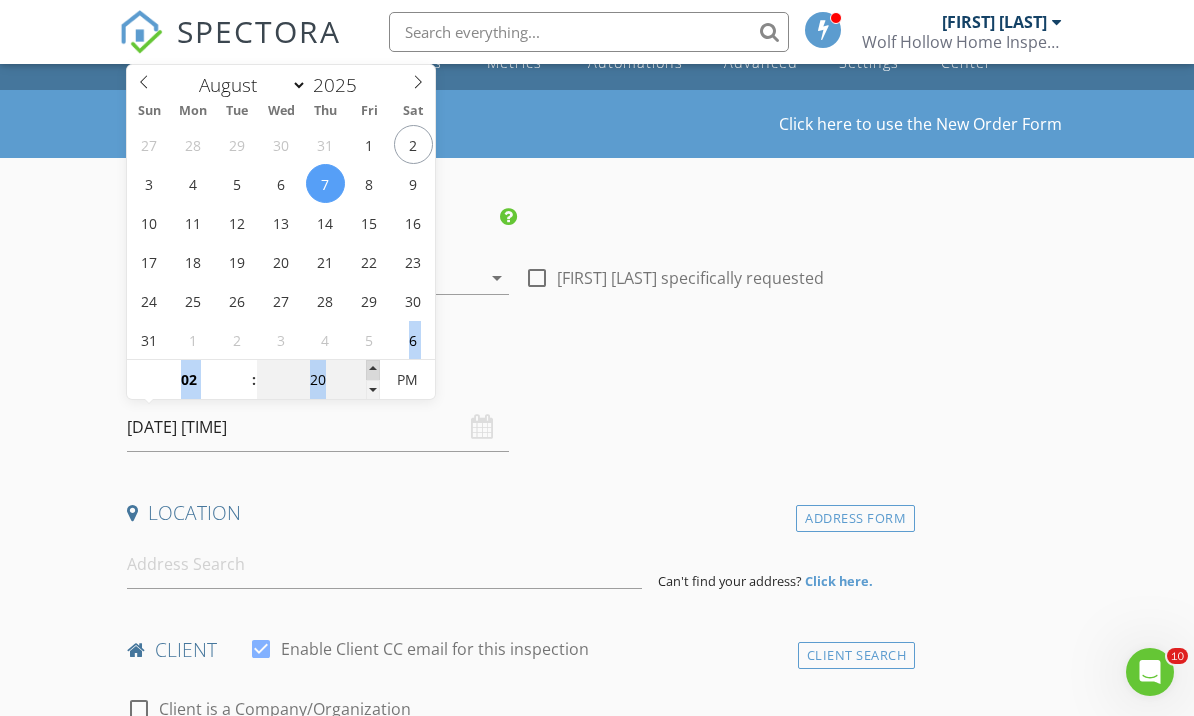click at bounding box center (373, 370) 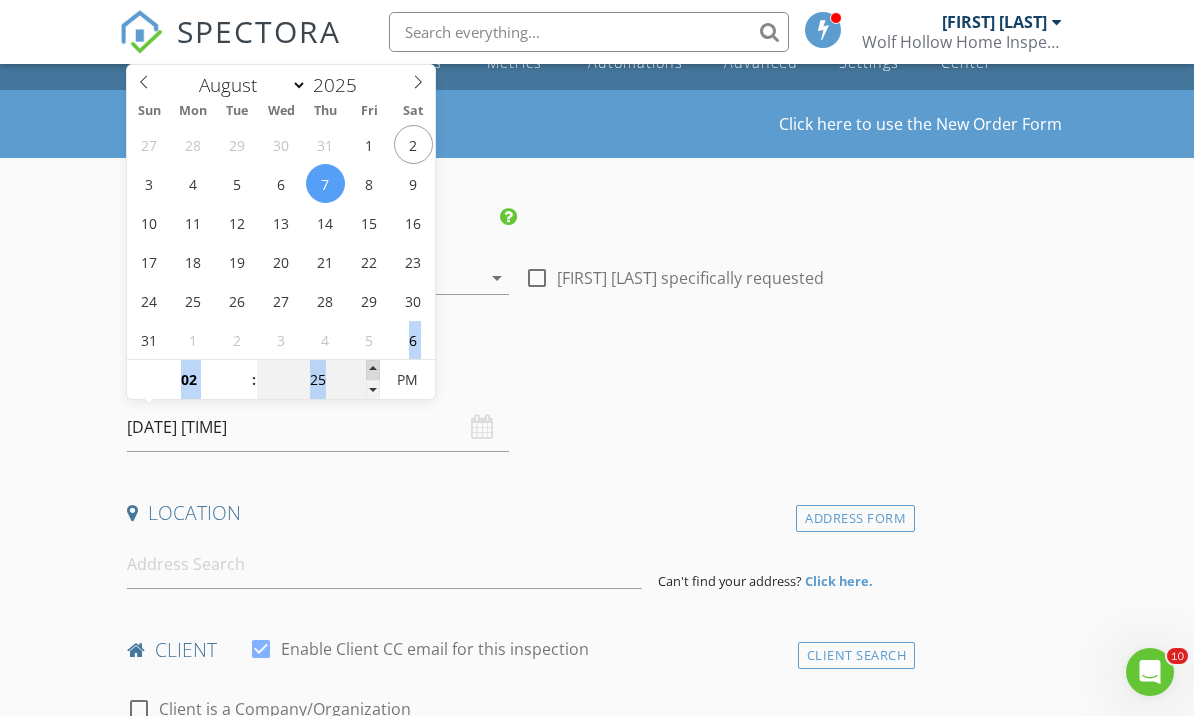 click at bounding box center (373, 370) 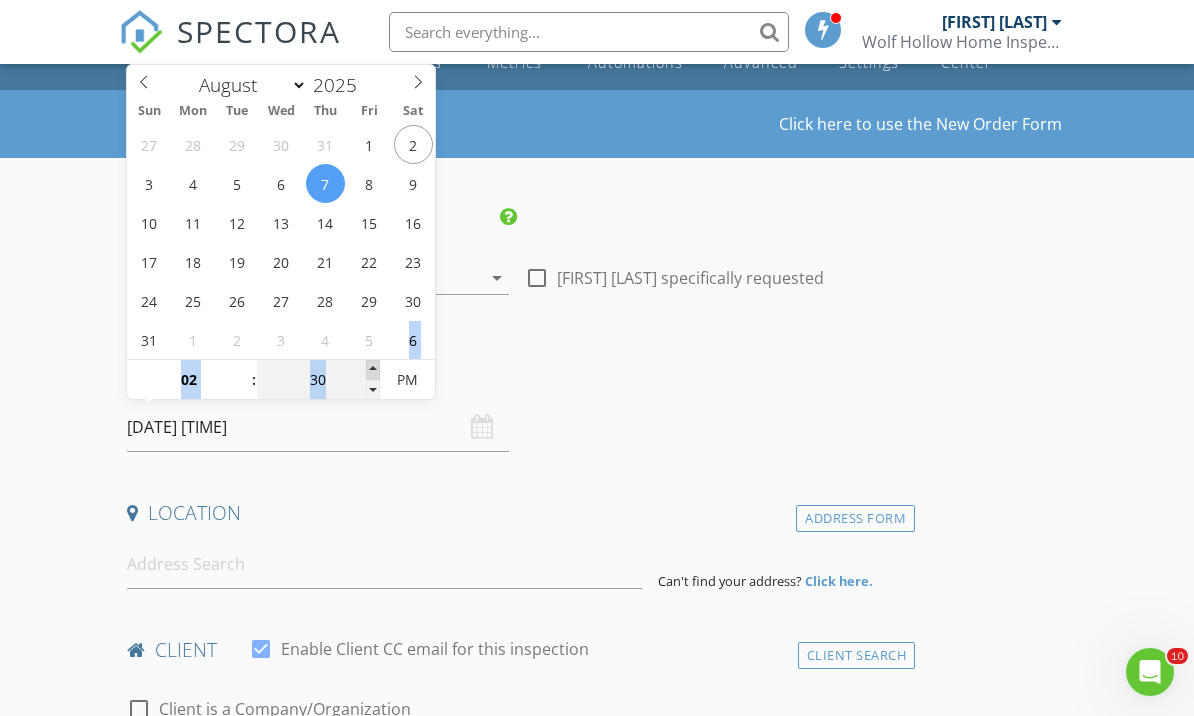 click at bounding box center (373, 370) 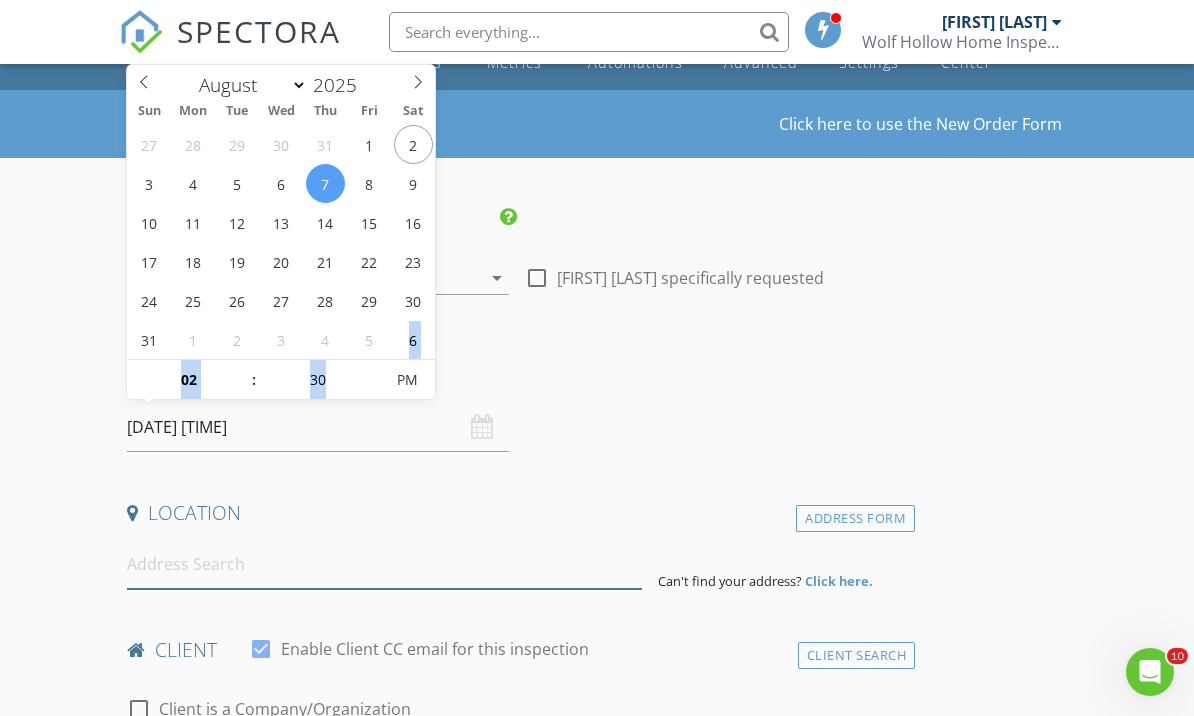 click at bounding box center [384, 564] 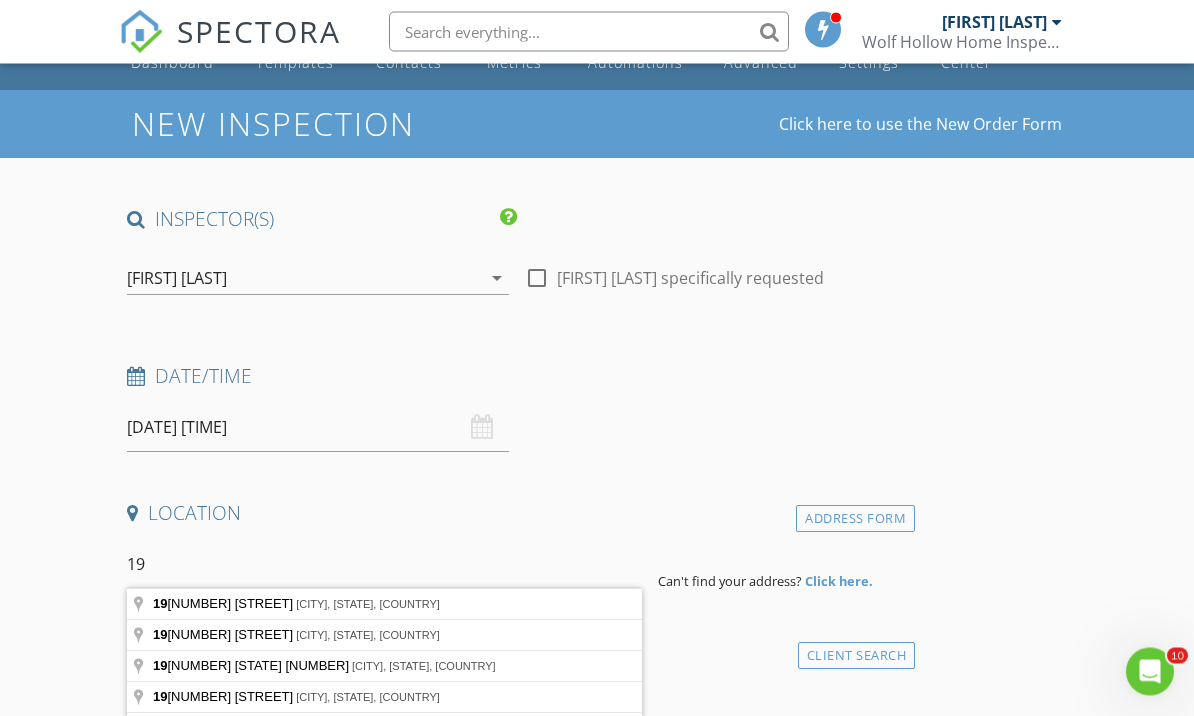 click on "New Inspection
Click here to use the New Order Form
INSPECTOR(S)
check_box   Alyssa Hackett   PRIMARY   Alyssa Hackett arrow_drop_down   check_box_outline_blank Alyssa Hackett specifically requested
Date/Time
08/07/2025 2:30 PM
Location
Address Form   19     Can't find your address?   Click here.
client
check_box Enable Client CC email for this inspection   Client Search     check_box_outline_blank Client is a Company/Organization     First Name   Last Name   Email   CC Email   Phone           Notes   Private Notes
ADD ADDITIONAL client
SERVICES
check_box_outline_blank   Mold Assessment    w/report (additional fees for lab testing) check_box_outline_blank   Commercial Inspection   check_box_outline_blank   Mold Assessment Add-on   check_box_outline_blank" at bounding box center (597, 1719) 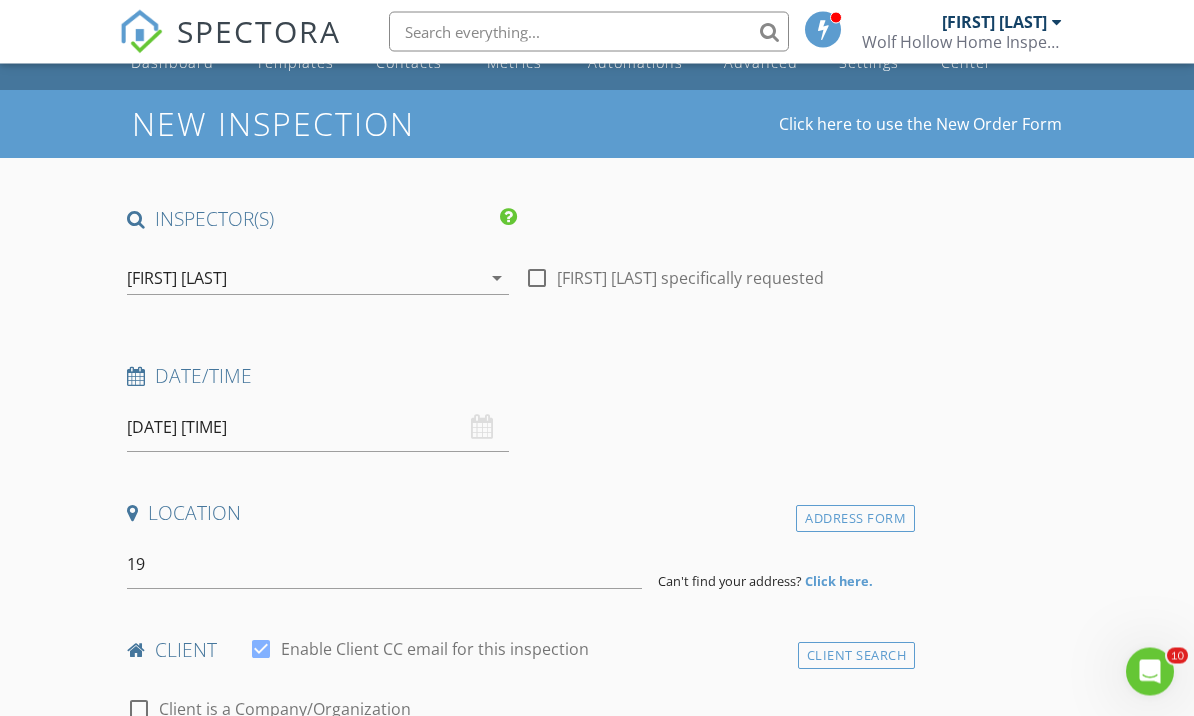scroll, scrollTop: 47, scrollLeft: 0, axis: vertical 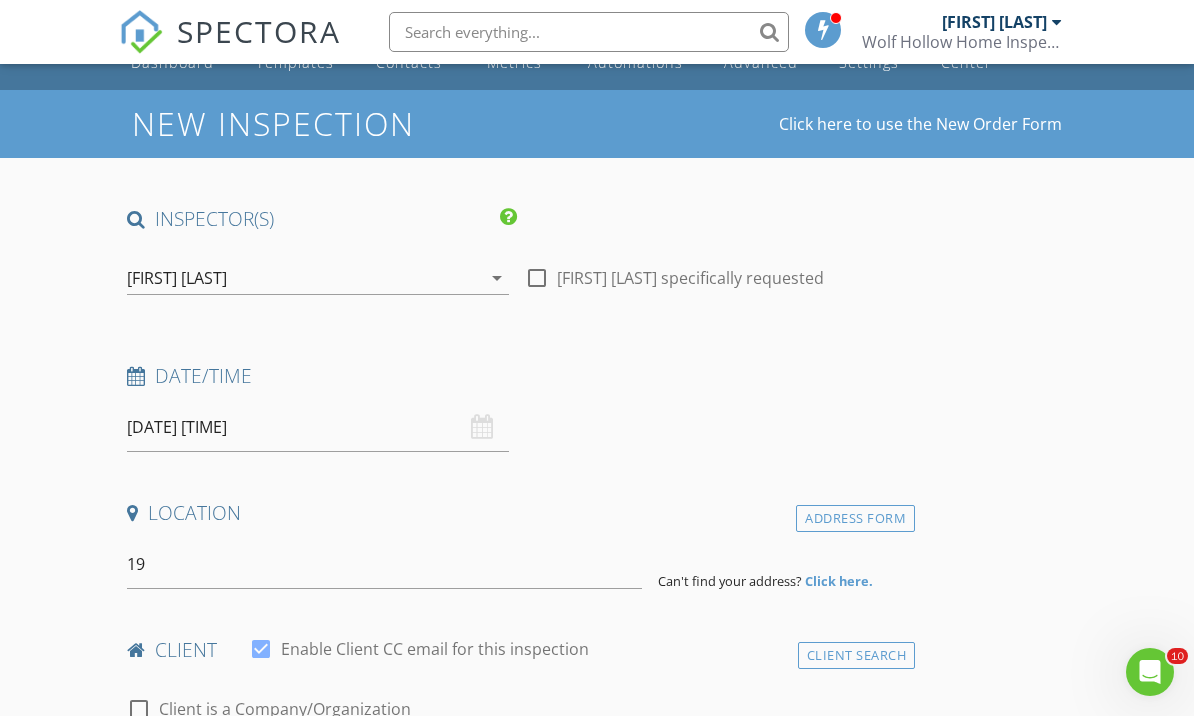 click on "Location" at bounding box center (517, 520) 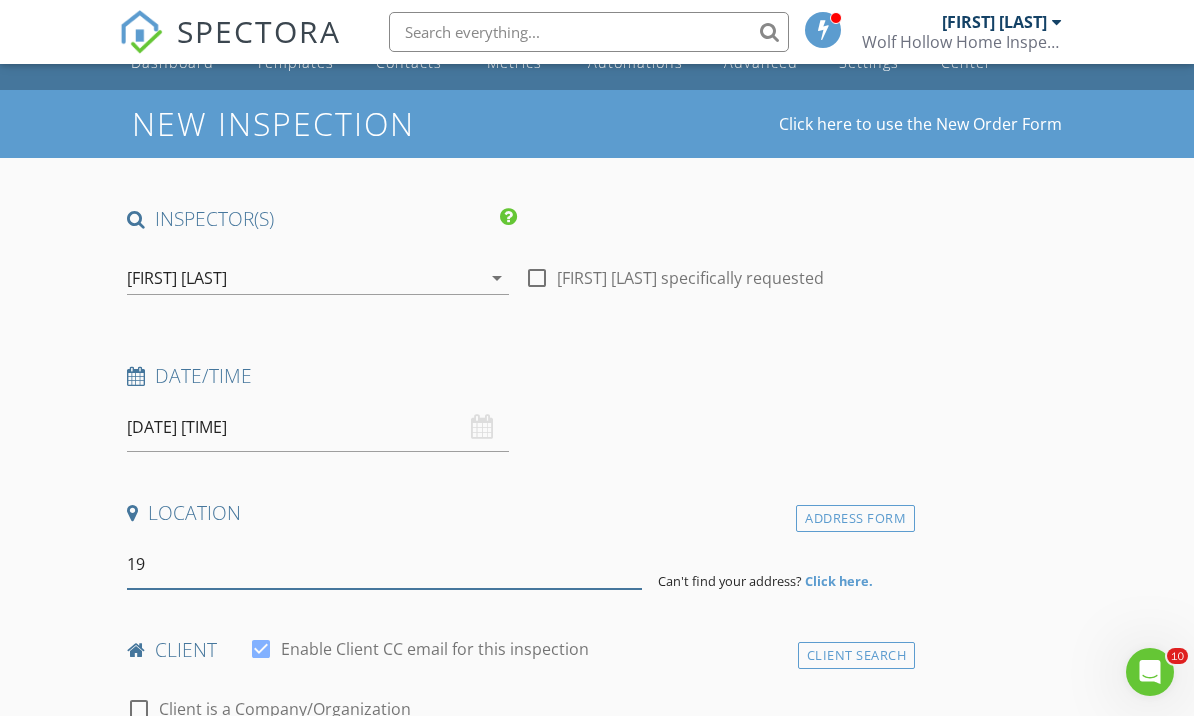 click on "19" at bounding box center (384, 564) 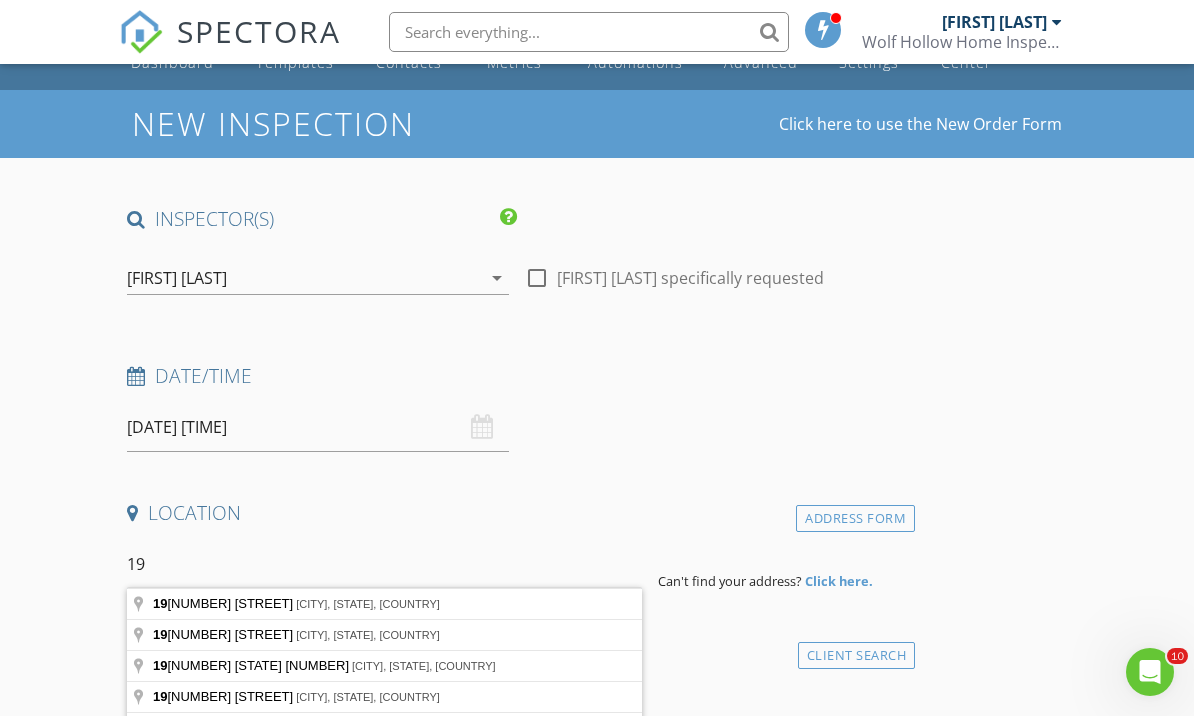 scroll, scrollTop: 46, scrollLeft: 0, axis: vertical 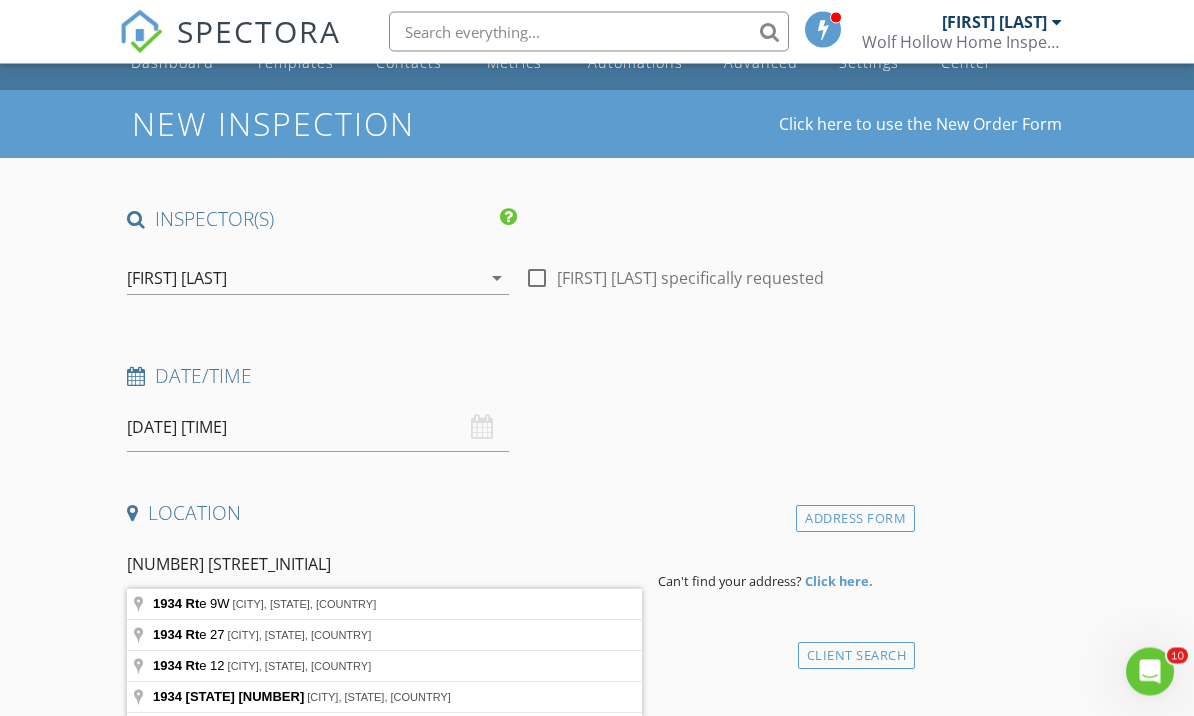 type on "1934 Rte 9W, Selkirk, NY, USA" 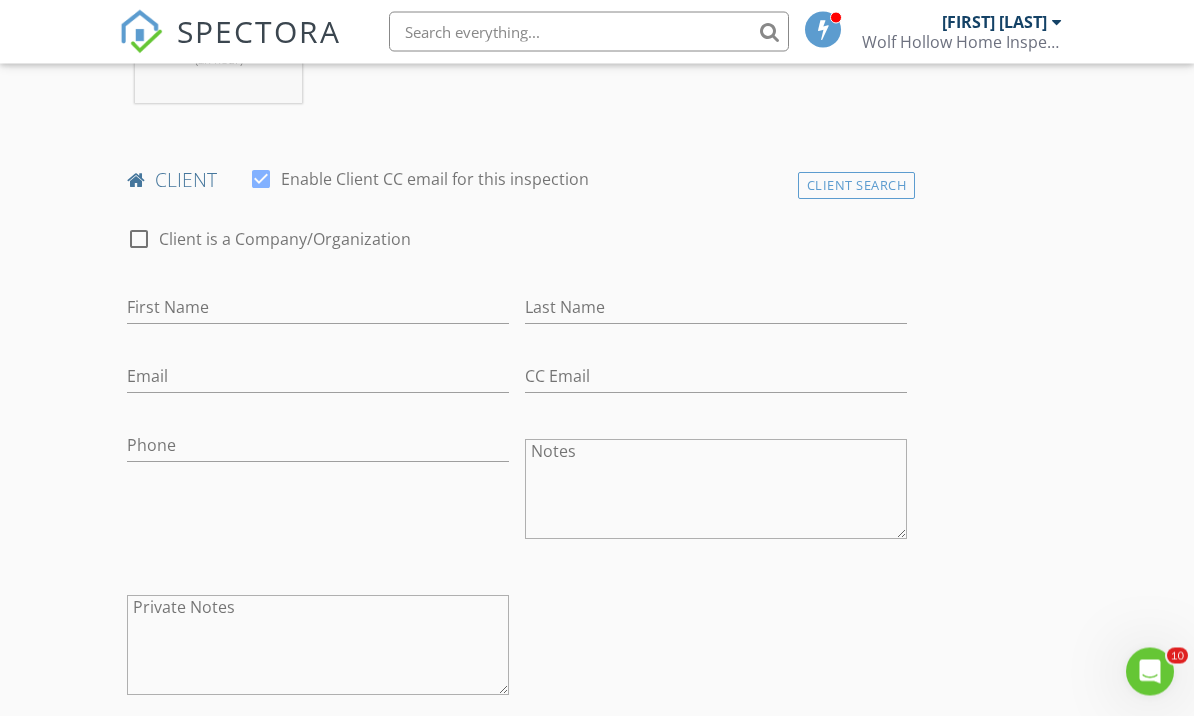 scroll, scrollTop: 925, scrollLeft: 0, axis: vertical 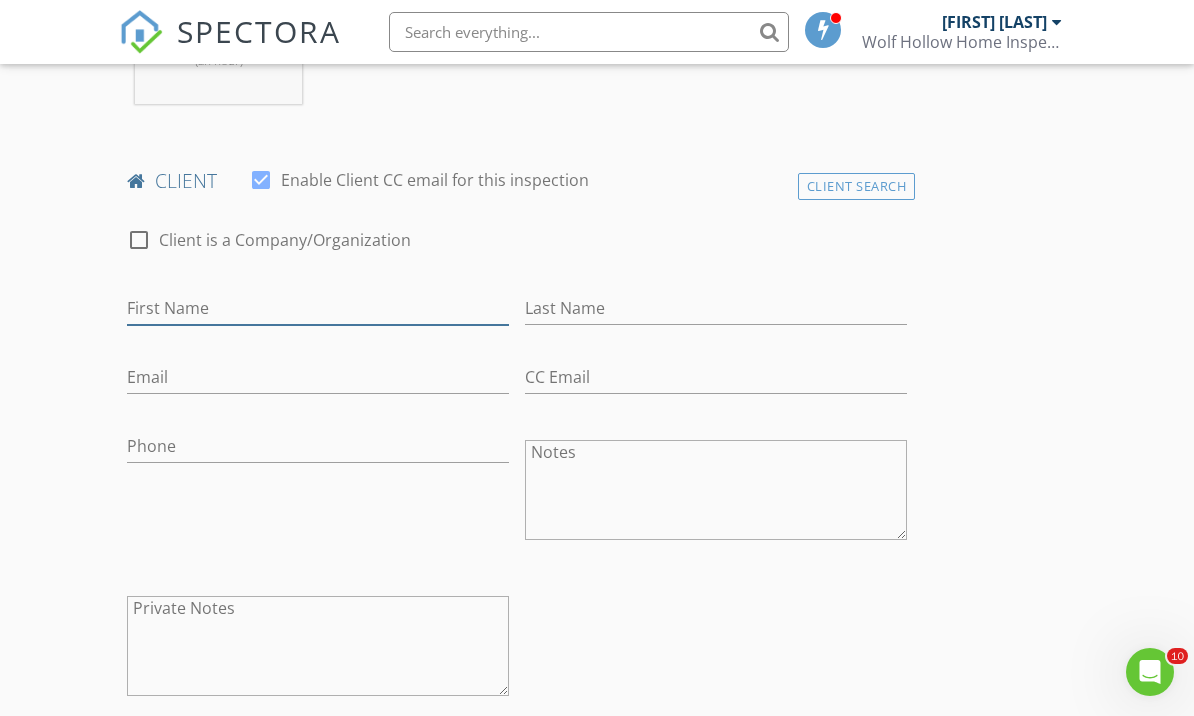 click on "First Name" at bounding box center (318, 308) 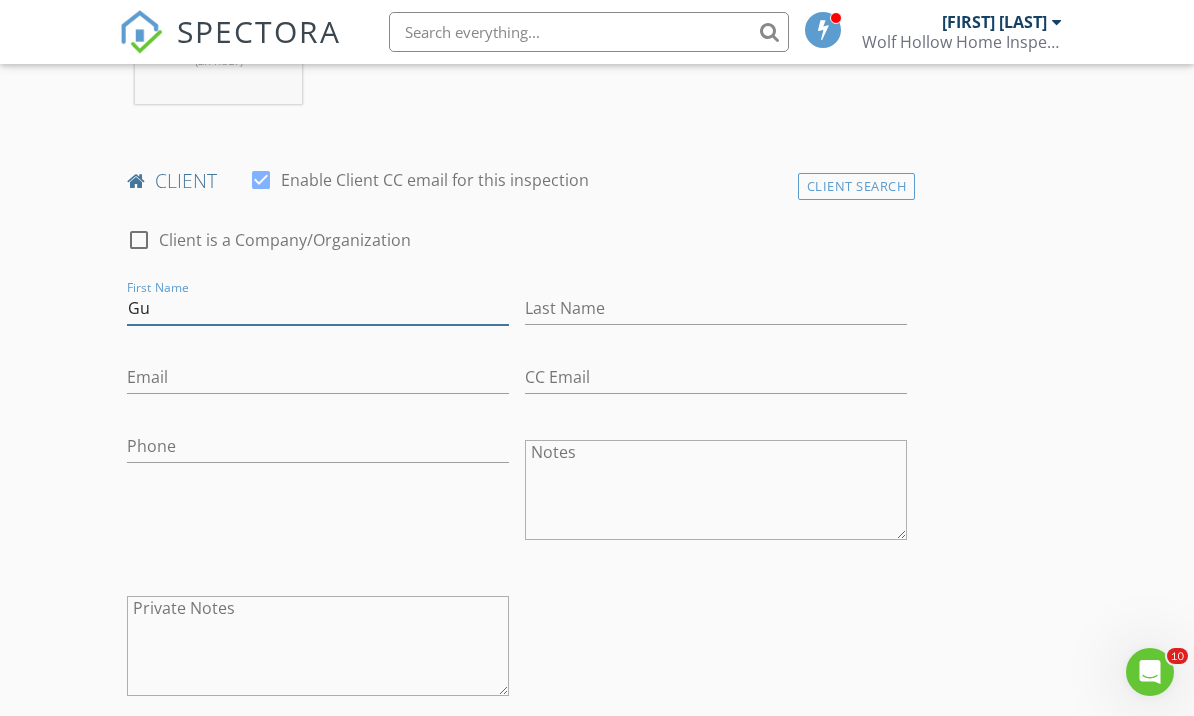 type on "G" 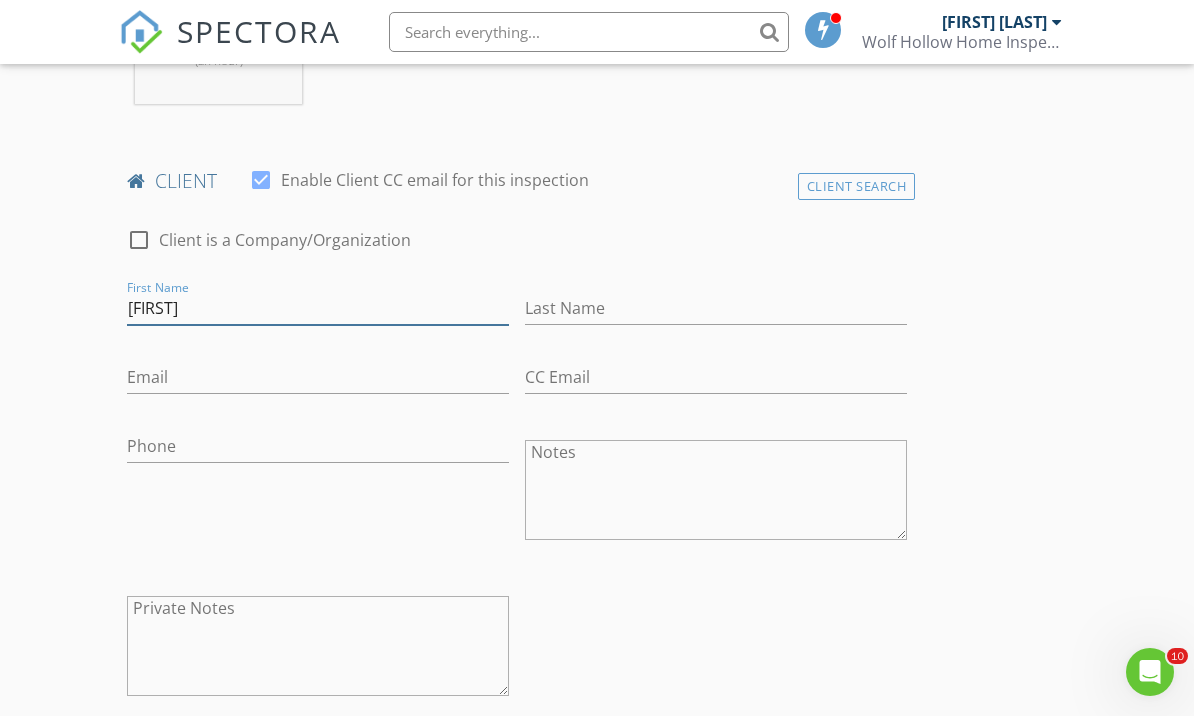 type on "Nancy" 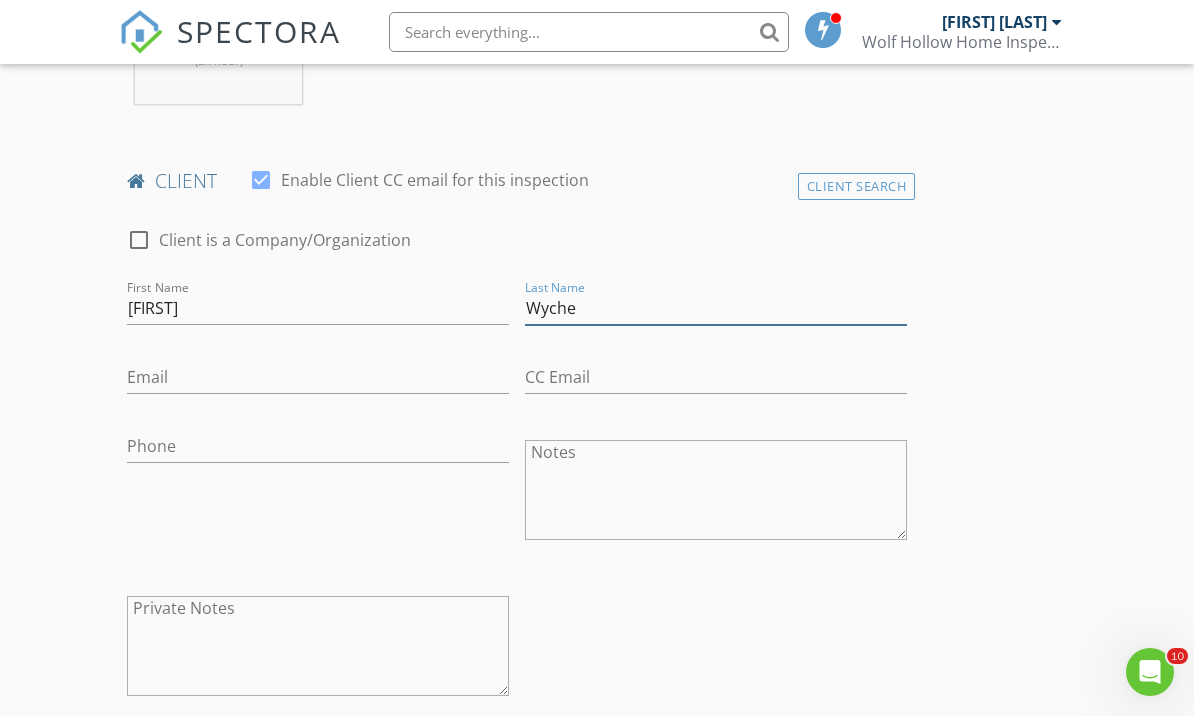 type on "Wyche" 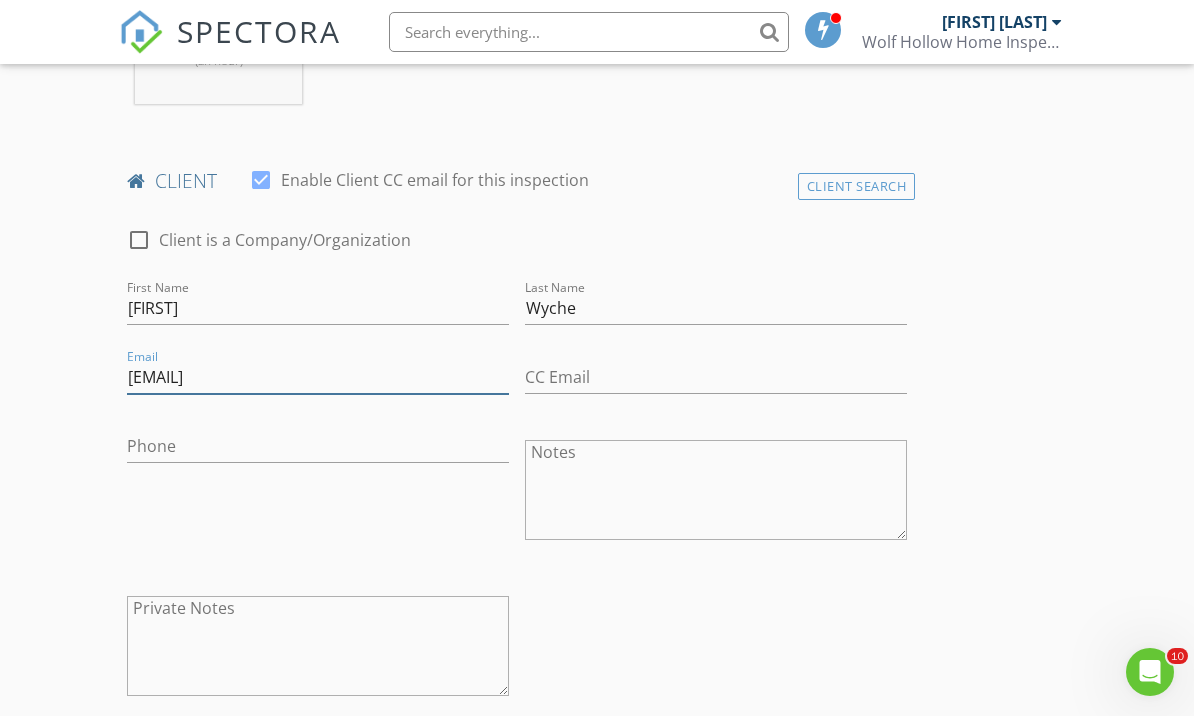 type on "Nancywyche@hotmail.com" 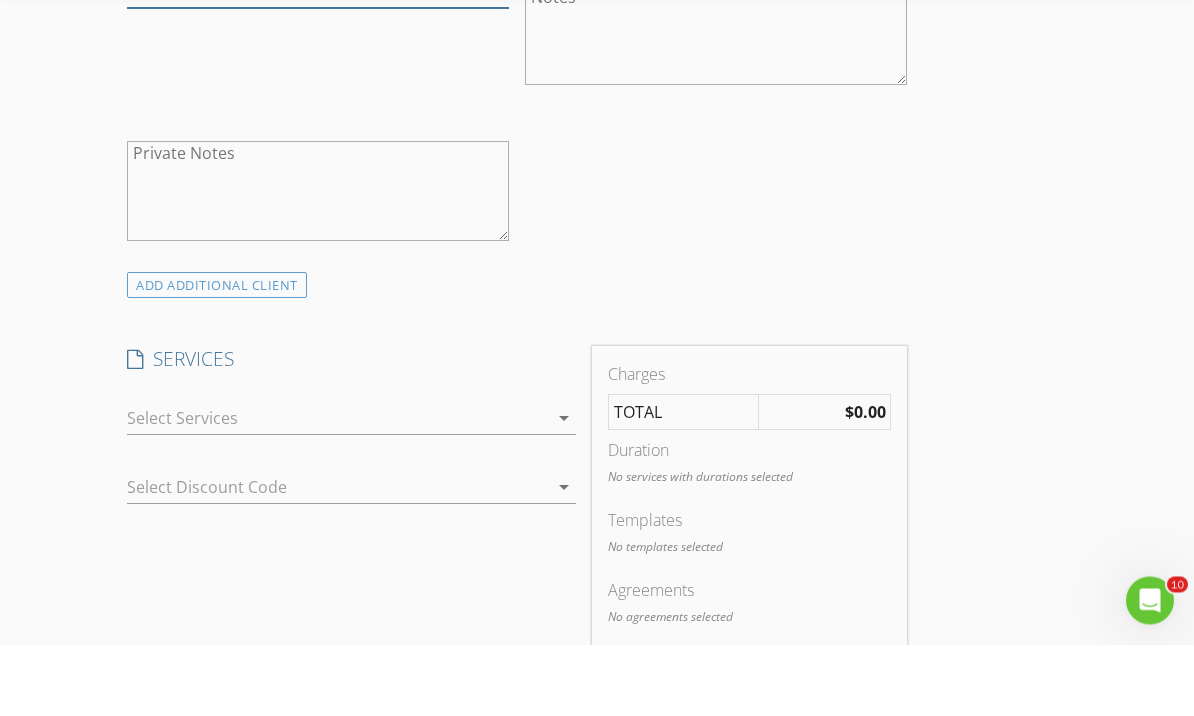 scroll, scrollTop: 1334, scrollLeft: 0, axis: vertical 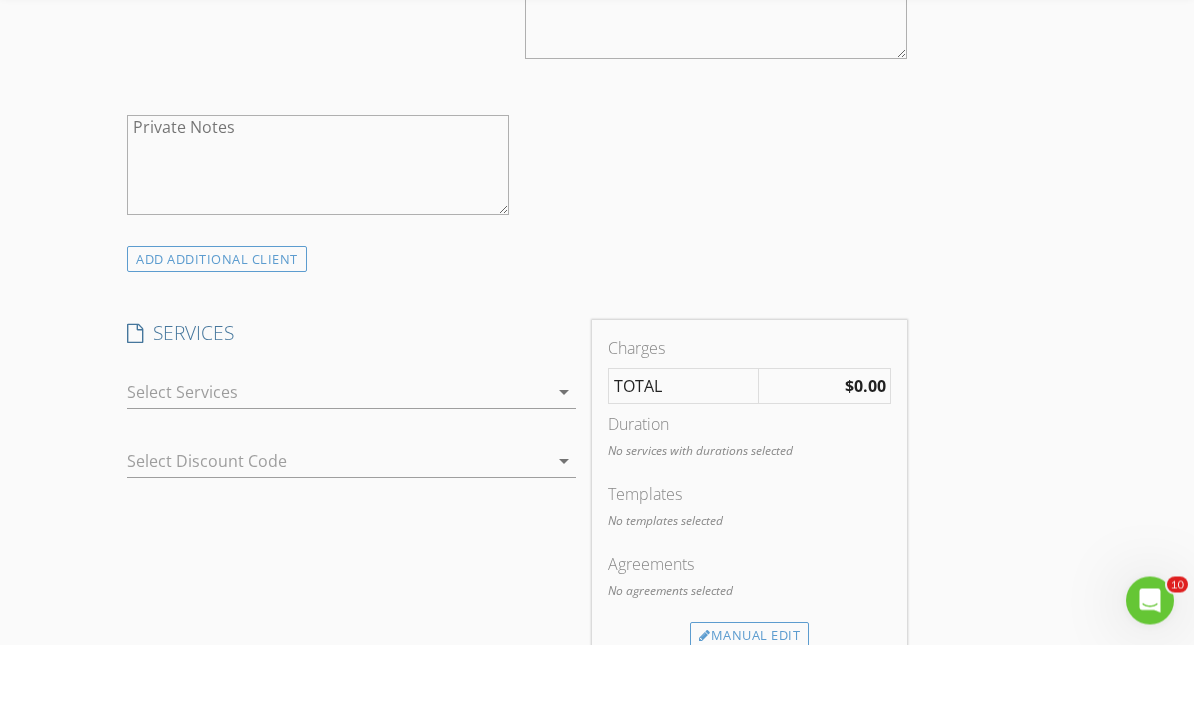 type on "518-755-4081" 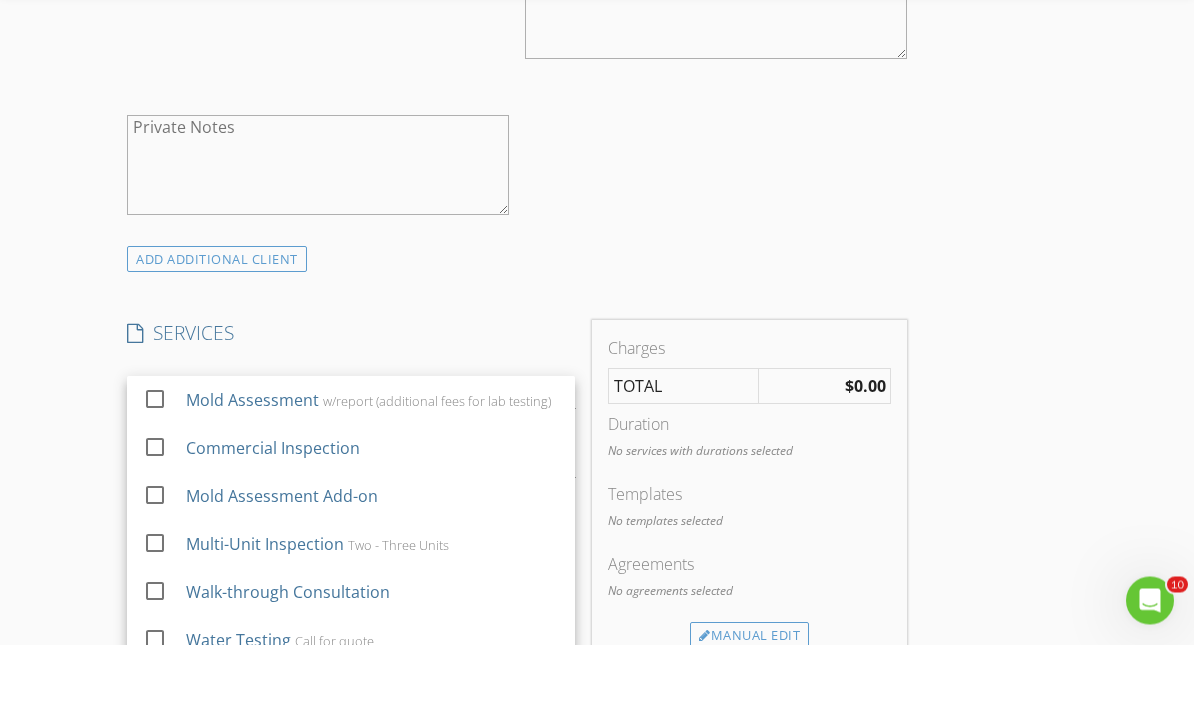 scroll, scrollTop: 1406, scrollLeft: 0, axis: vertical 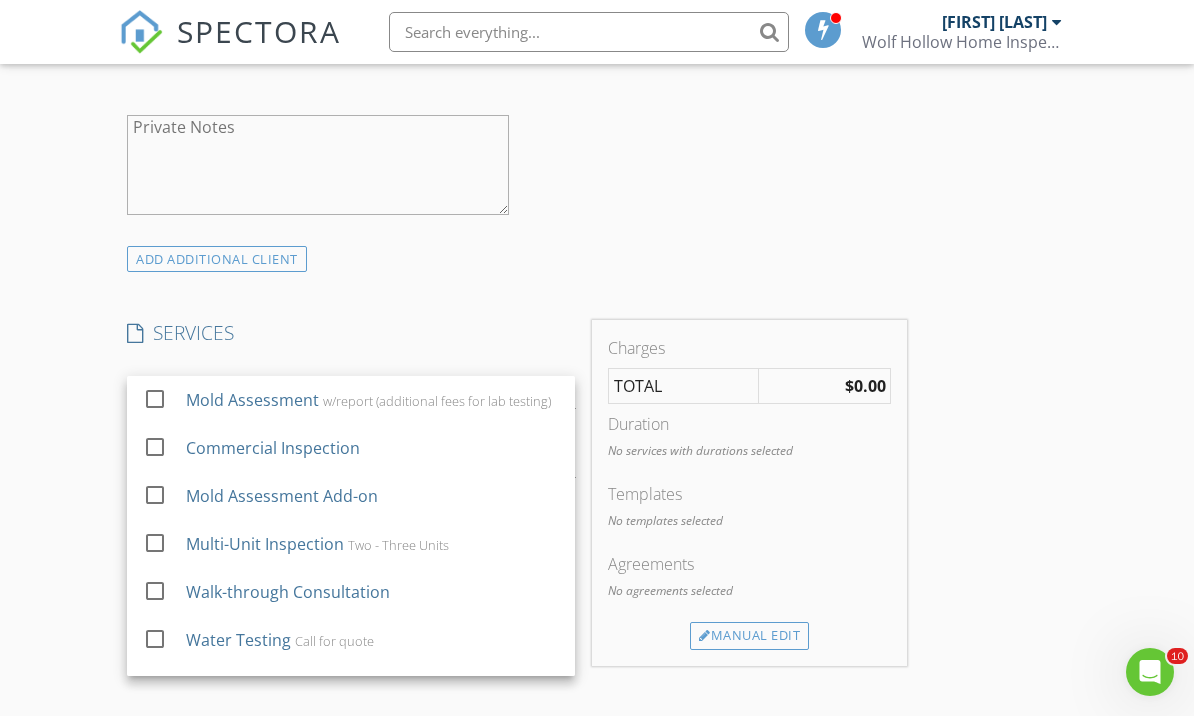 click on "check_box_outline_blank Client is a Company/Organization     First Name Nancy   Last Name Wyche   Email Nancywyche@hotmail.com   CC Email   Phone 518-755-4081           Notes   Private Notes" at bounding box center (517, -14) 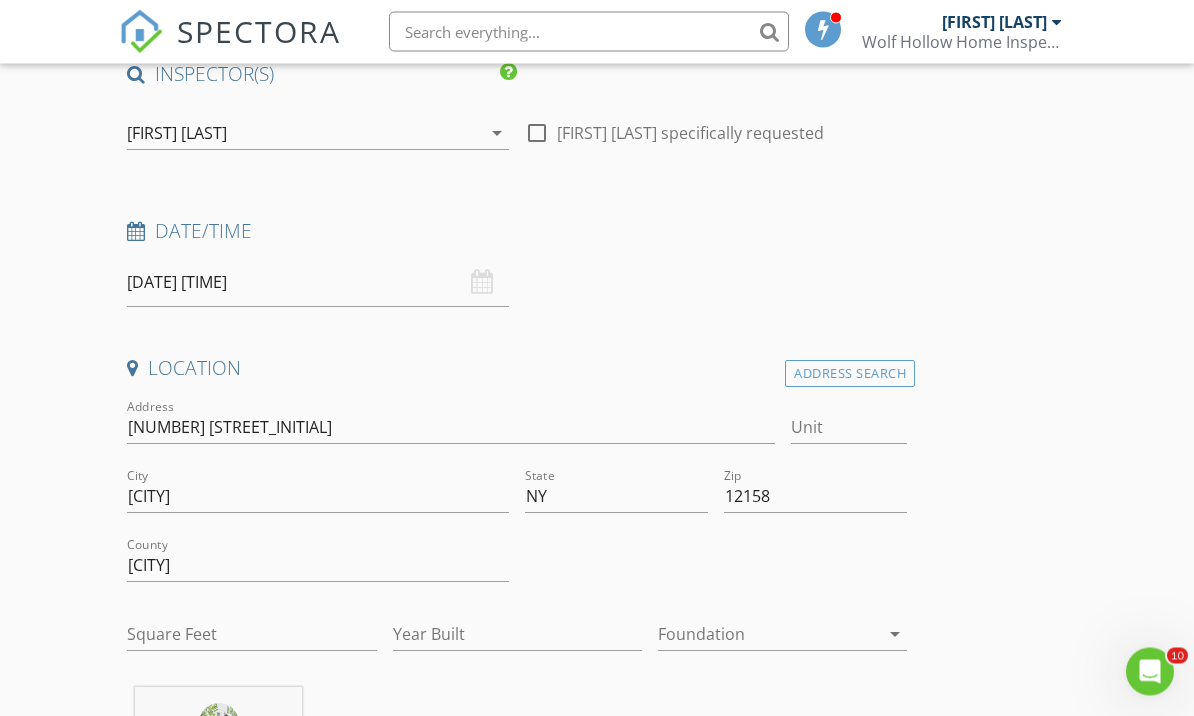 scroll, scrollTop: 0, scrollLeft: 0, axis: both 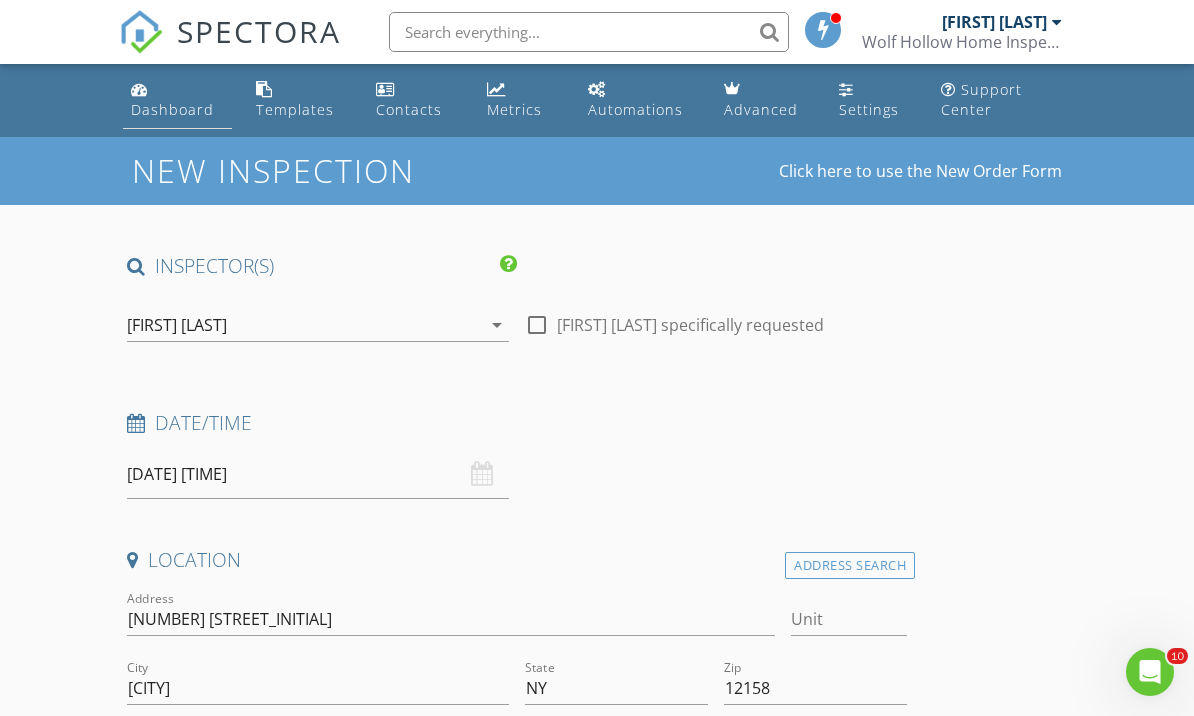click on "Dashboard" at bounding box center [177, 100] 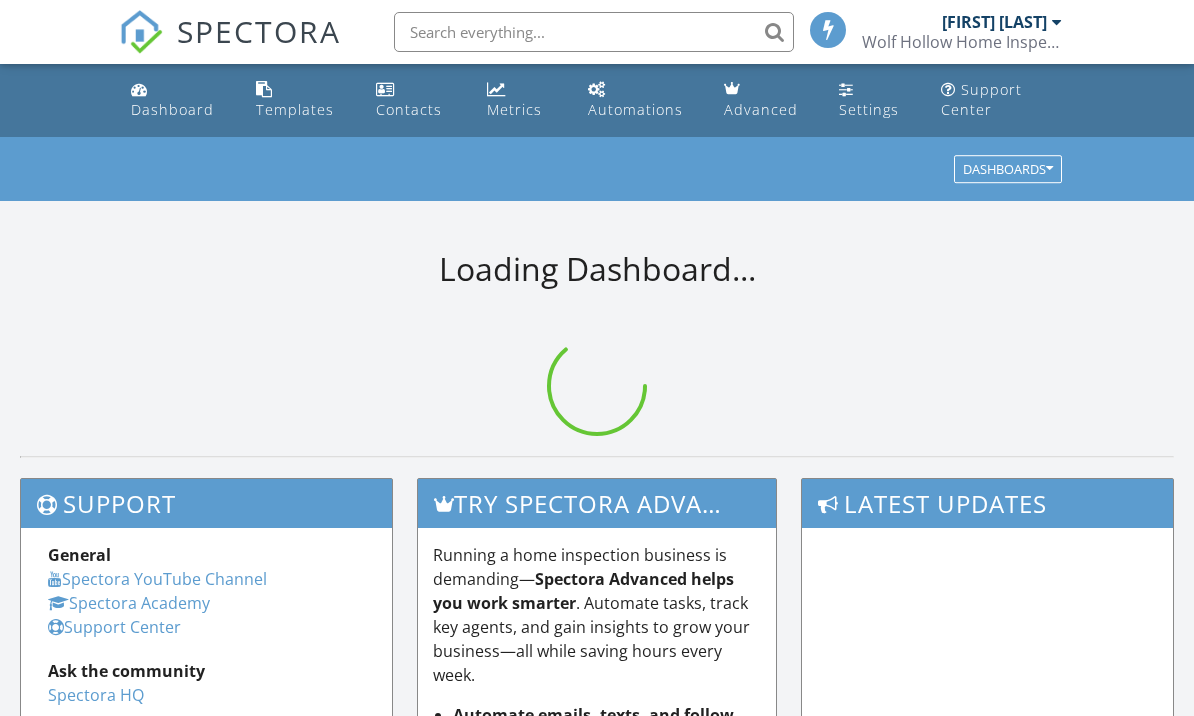 scroll, scrollTop: 0, scrollLeft: 0, axis: both 